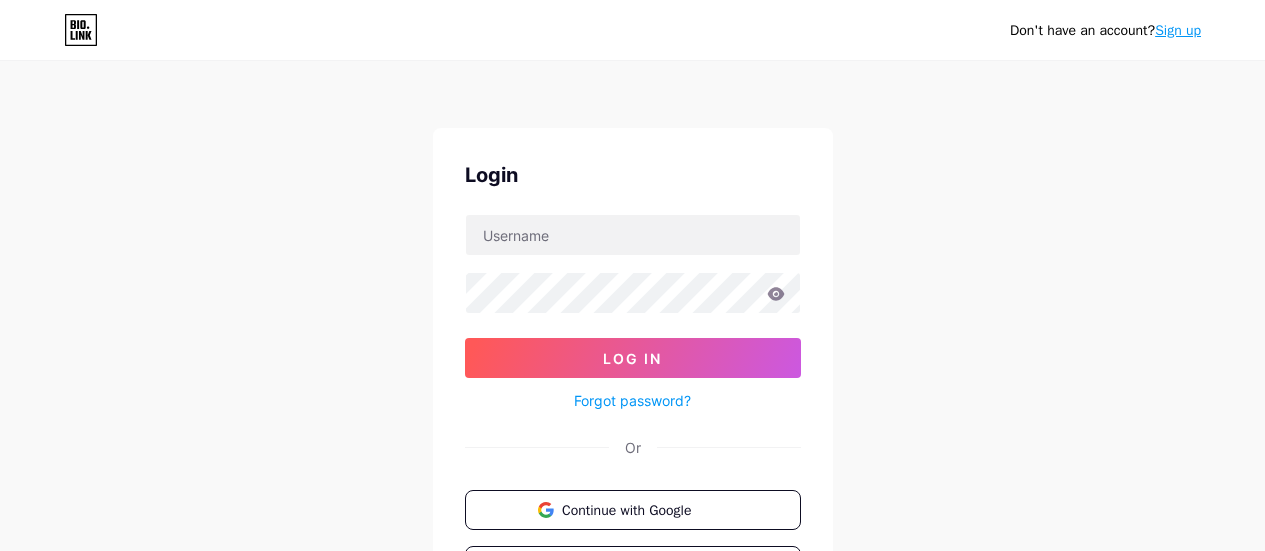 scroll, scrollTop: 0, scrollLeft: 0, axis: both 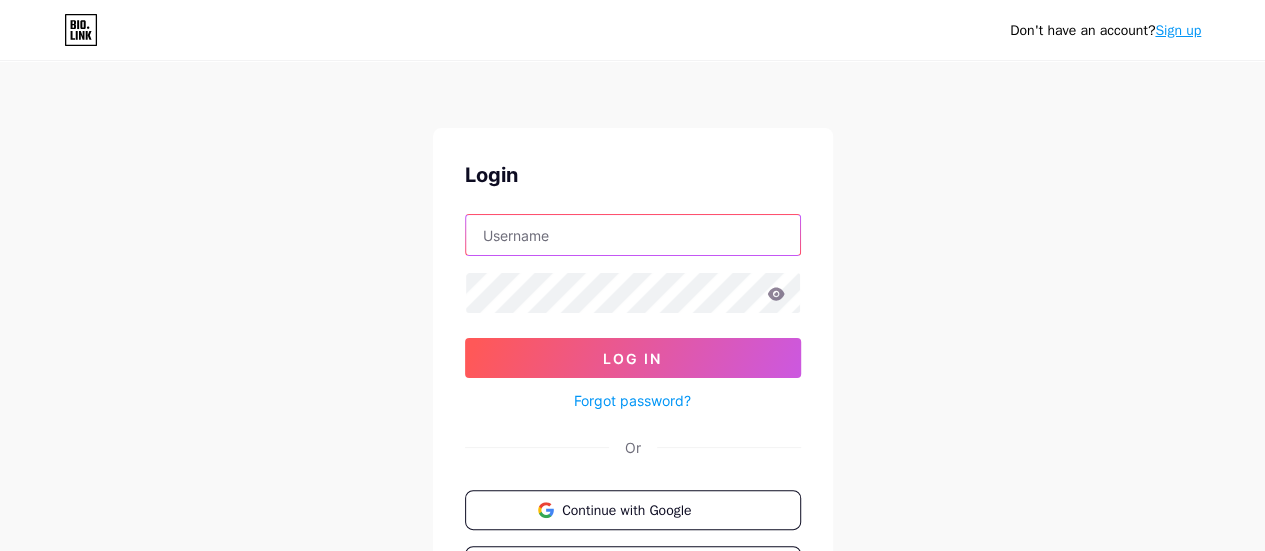 click at bounding box center [633, 235] 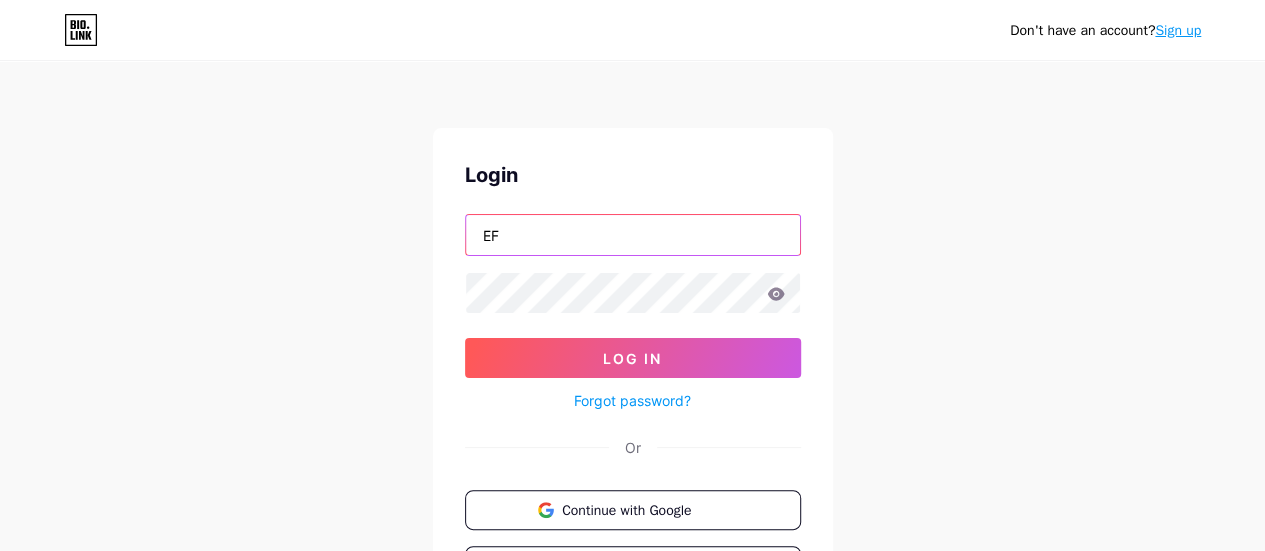 type on "E" 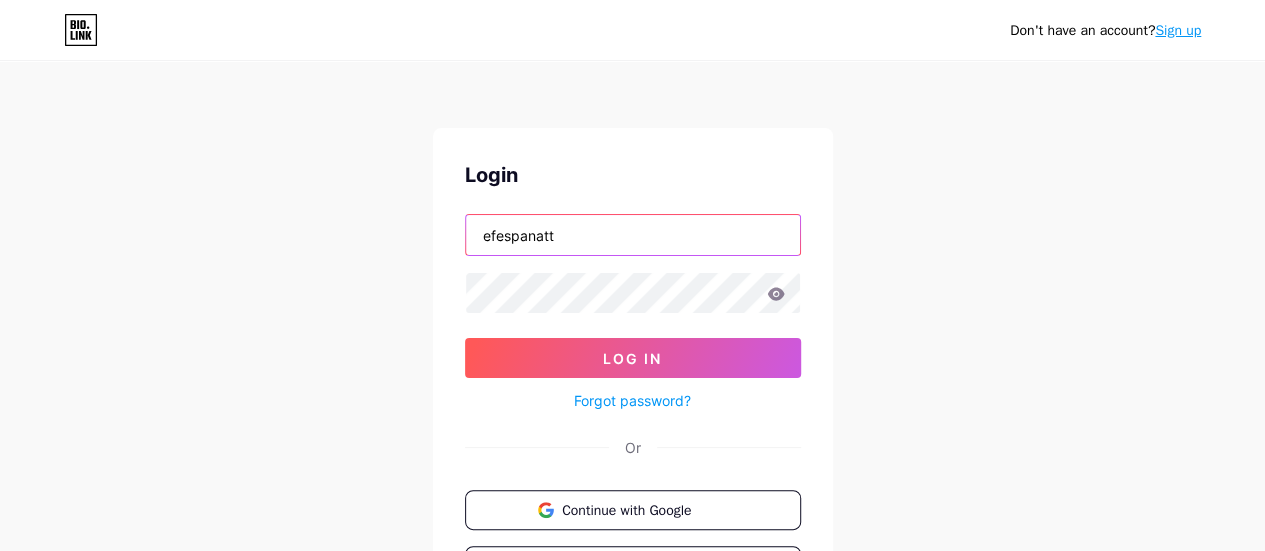 type on "efespanatt" 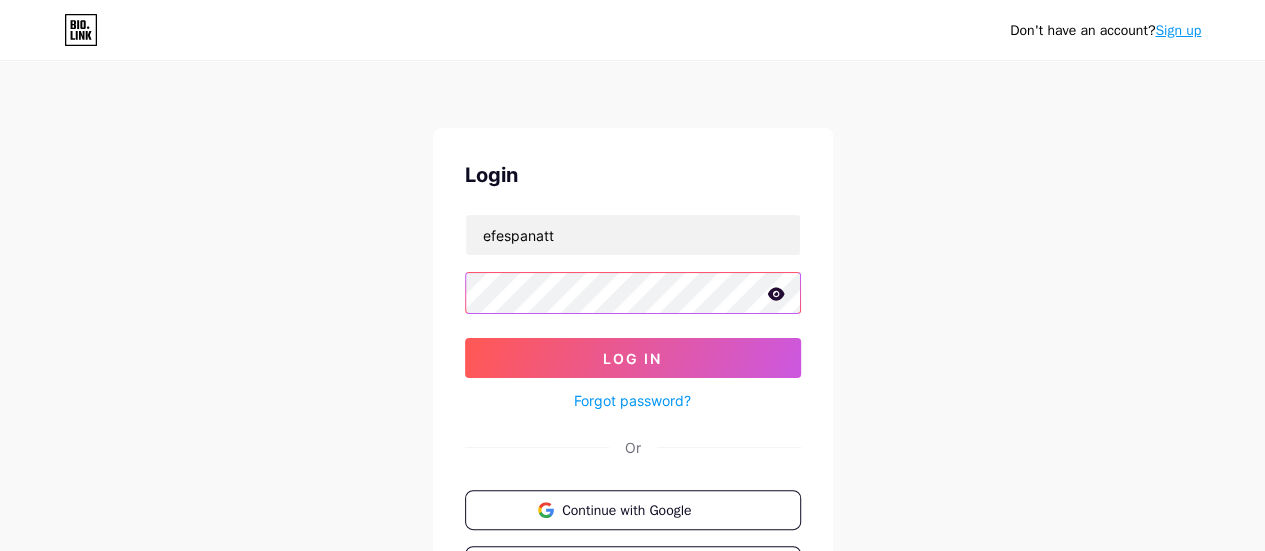 click on "Log In" at bounding box center (633, 358) 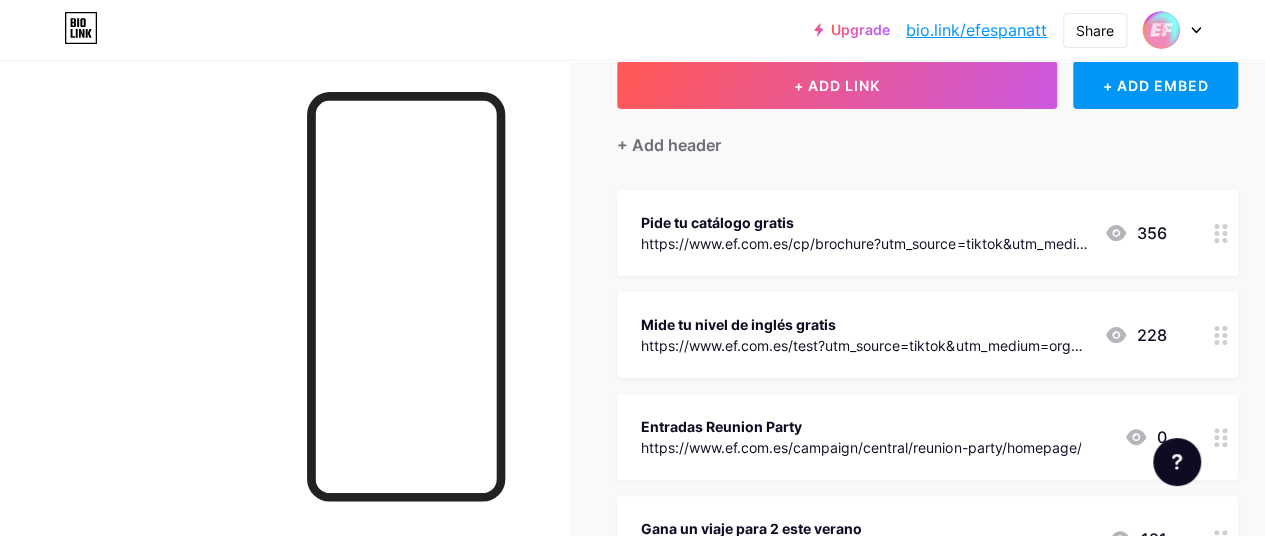 scroll, scrollTop: 169, scrollLeft: 0, axis: vertical 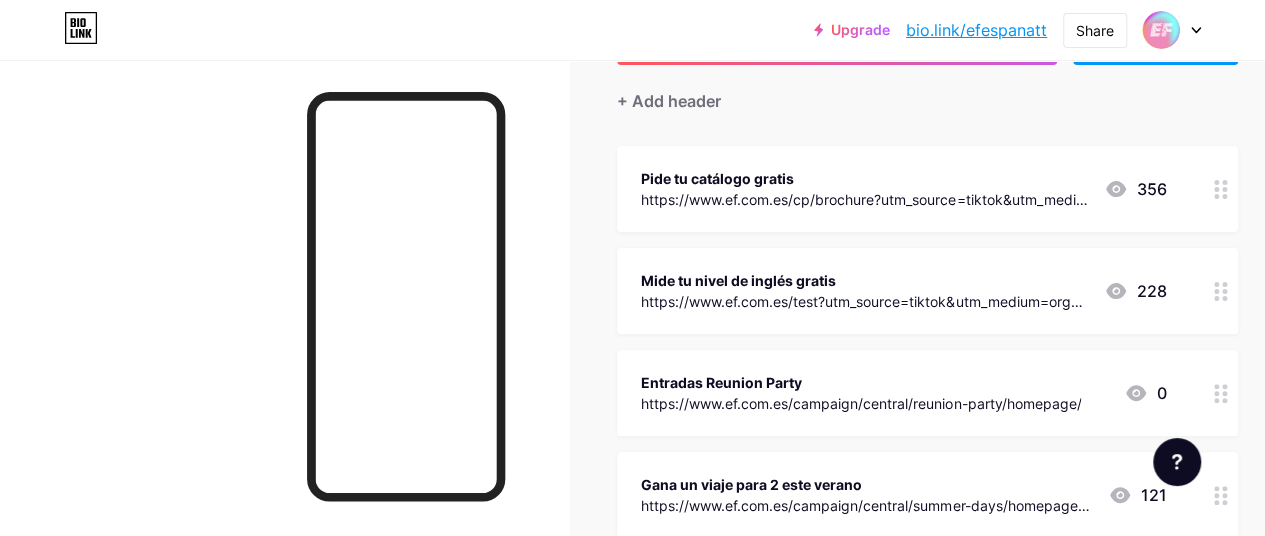 click on "Mide tu nivel de inglés gratis" at bounding box center [864, 280] 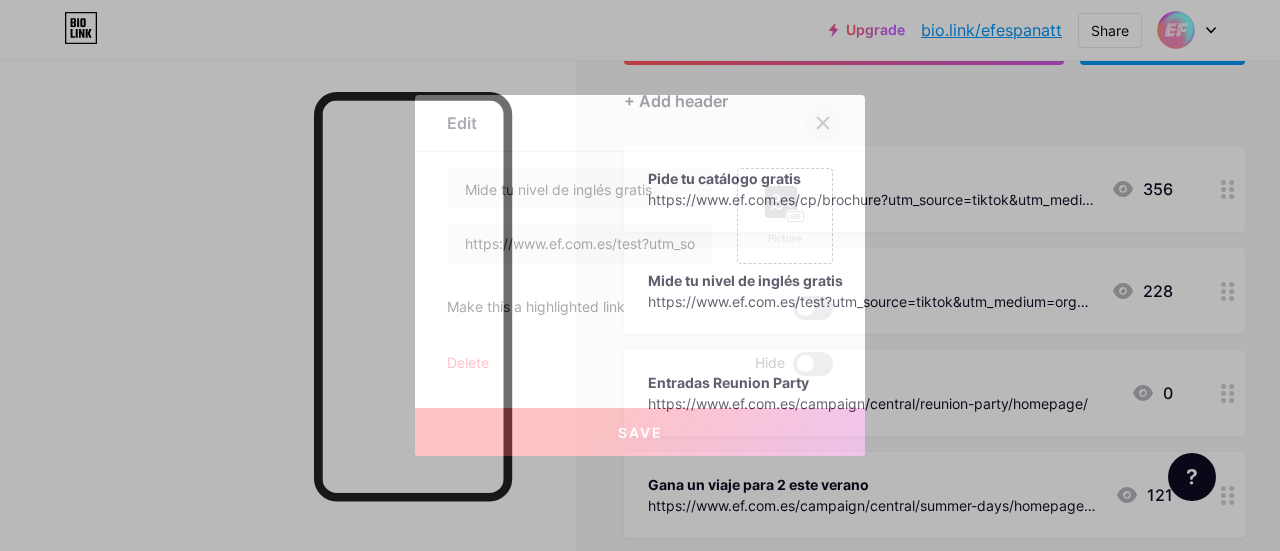 click 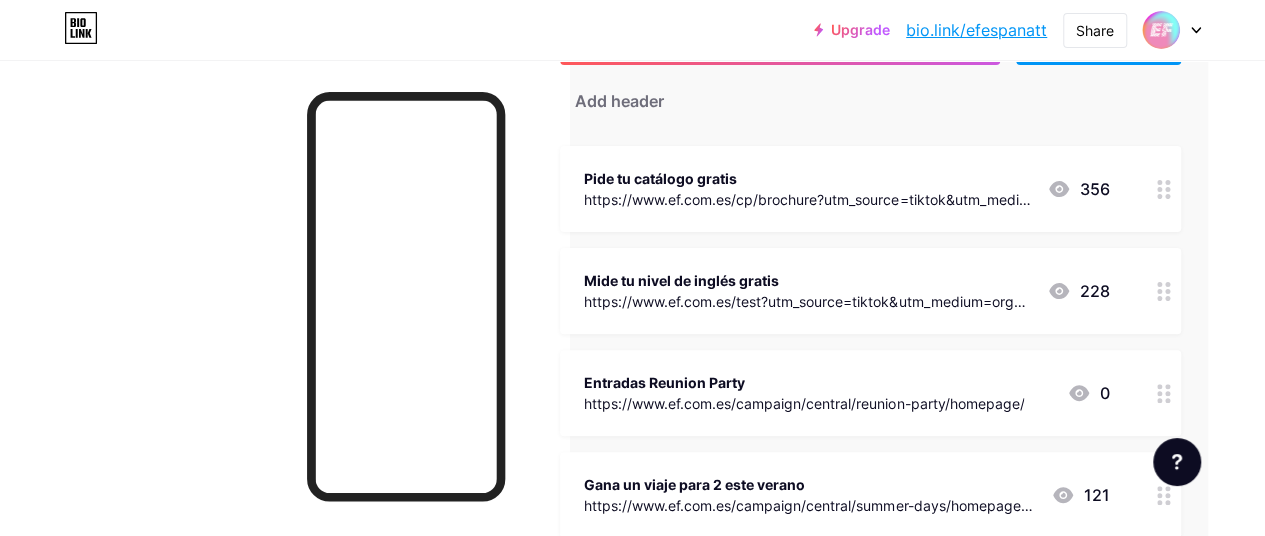 click on "https://www.ef.com.es/cp/brochure?utm_source=tiktok&utm_medium=organic&utm_content=TTOES_Catalogo-W29" at bounding box center [807, 199] 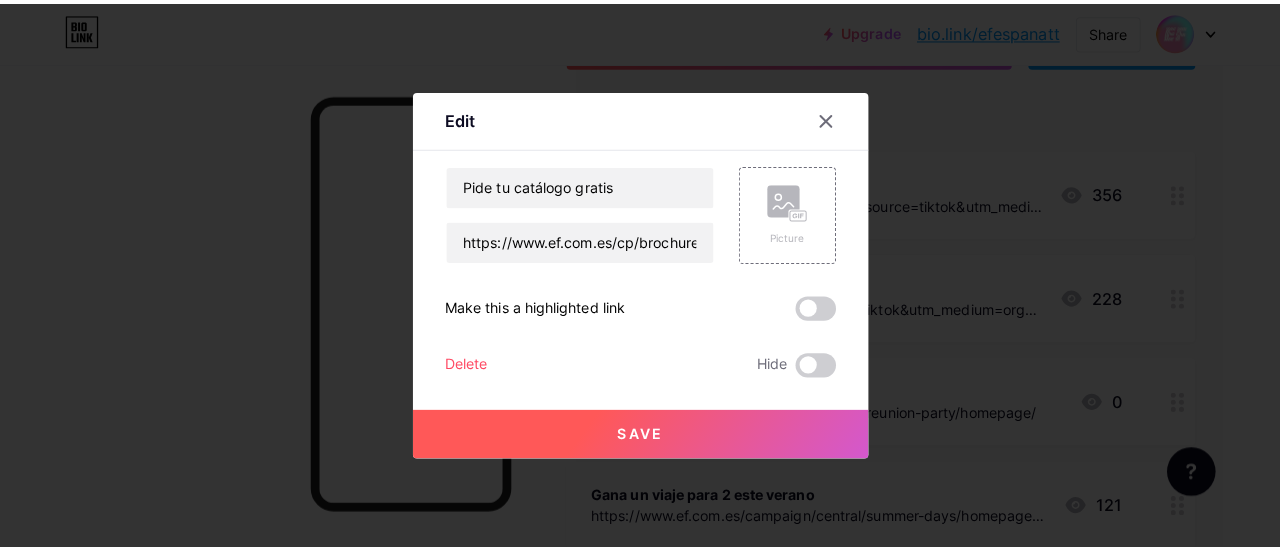 scroll, scrollTop: 169, scrollLeft: 49, axis: both 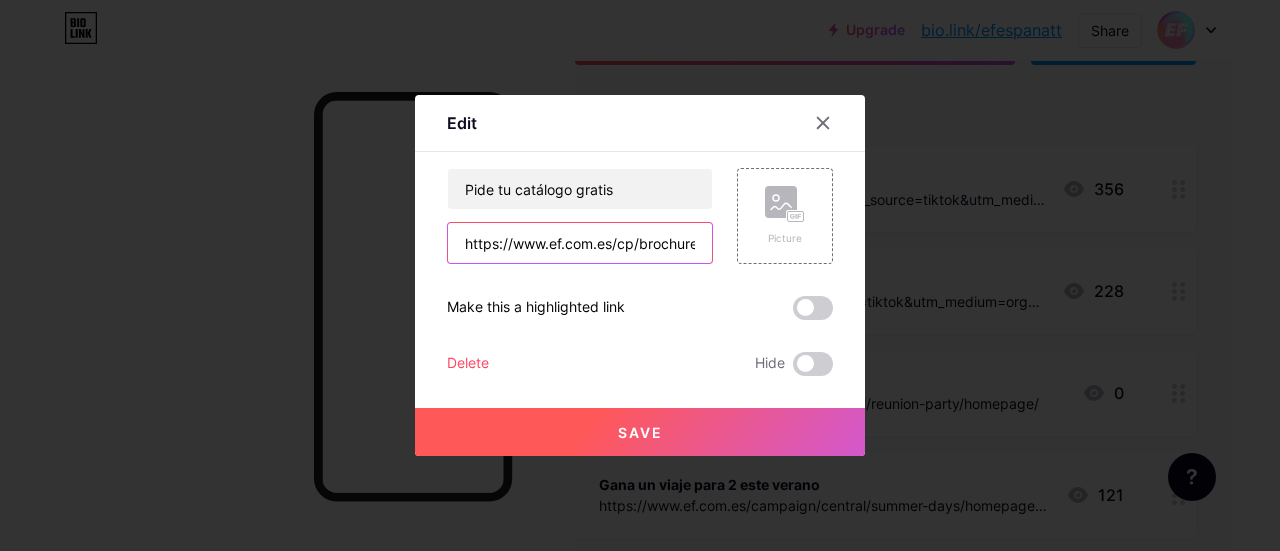 click on "https://www.ef.com.es/cp/brochure?utm_source=tiktok&utm_medium=organic&utm_content=TTOES_Catalogo-W29" at bounding box center [580, 243] 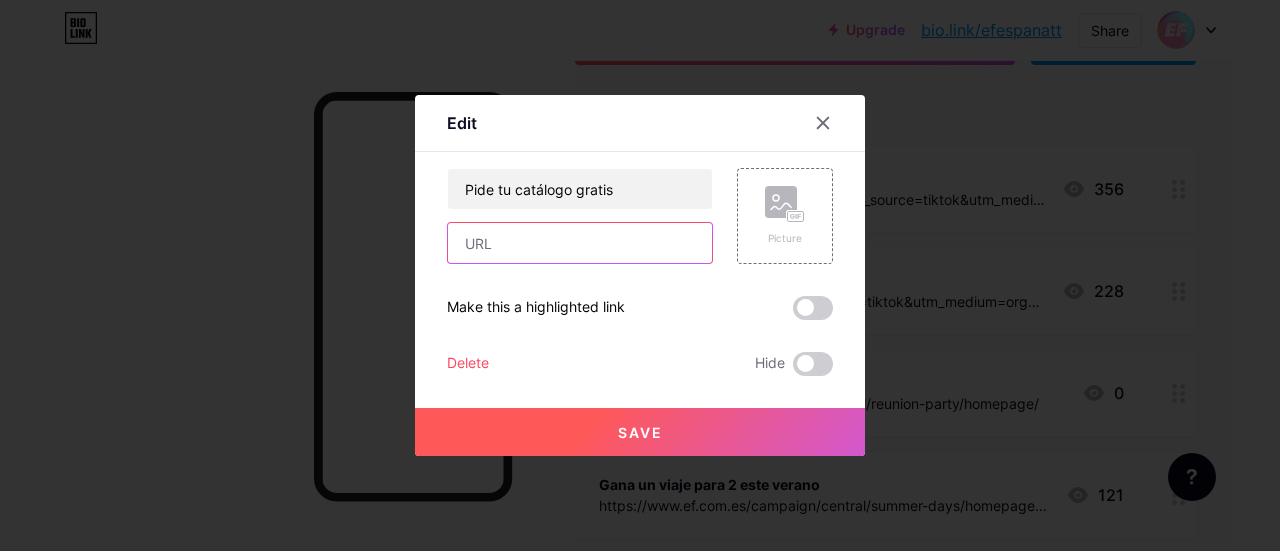 paste on "https://www.ef.com.es/cp/brochure/?utm_source=tiktok&utm_medium=organic&utm_content=TTOES_CATALOGO-W32" 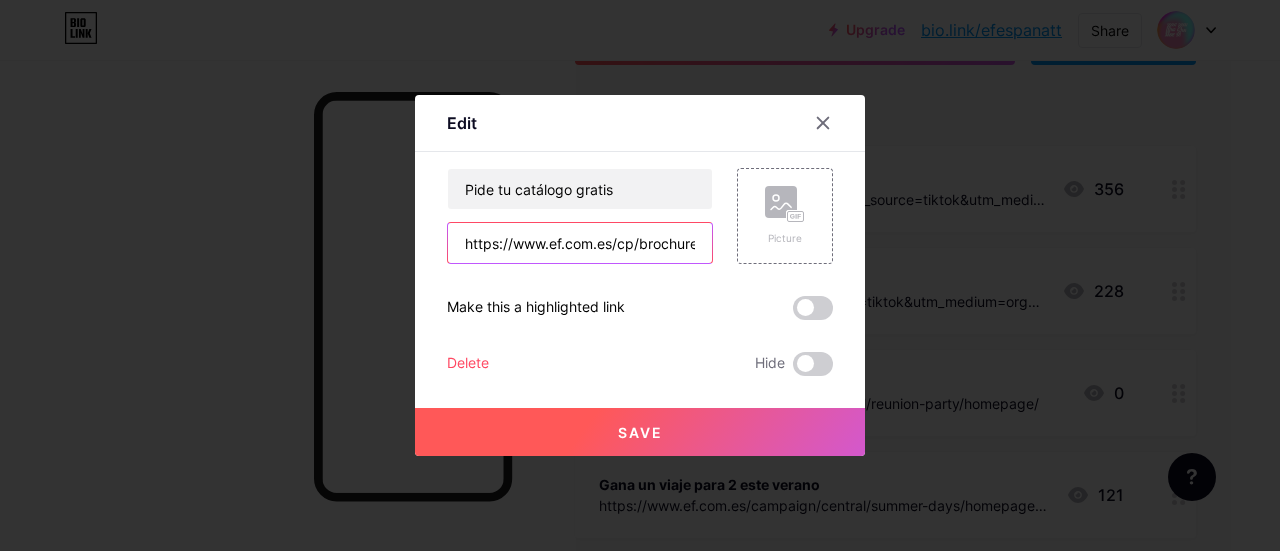 scroll, scrollTop: 0, scrollLeft: 554, axis: horizontal 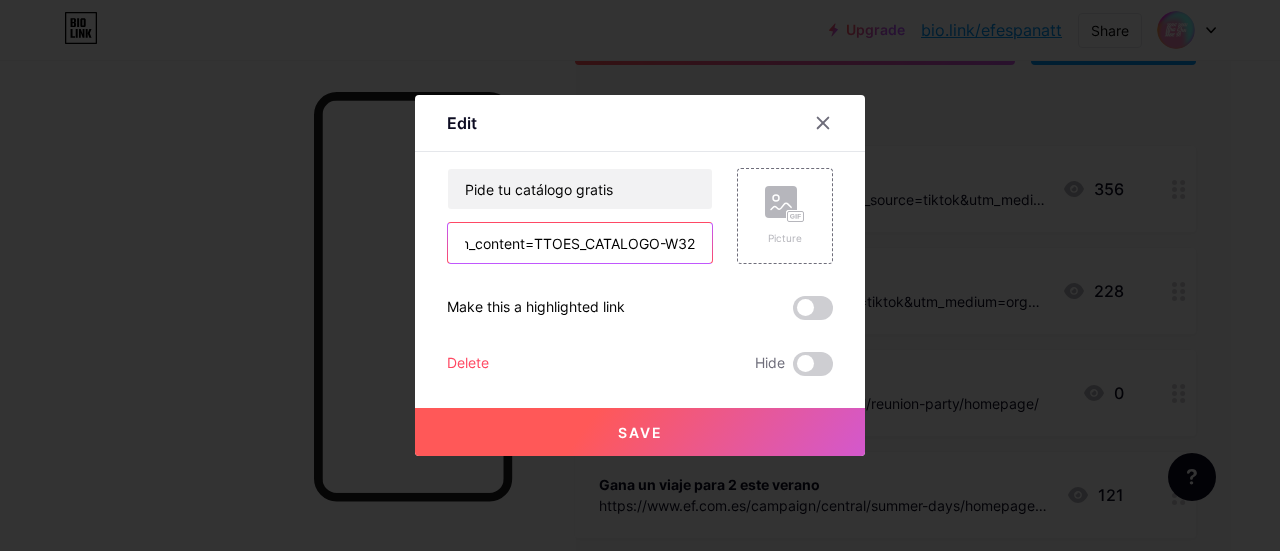 type on "https://www.ef.com.es/cp/brochure/?utm_source=tiktok&utm_medium=organic&utm_content=TTOES_CATALOGO-W32" 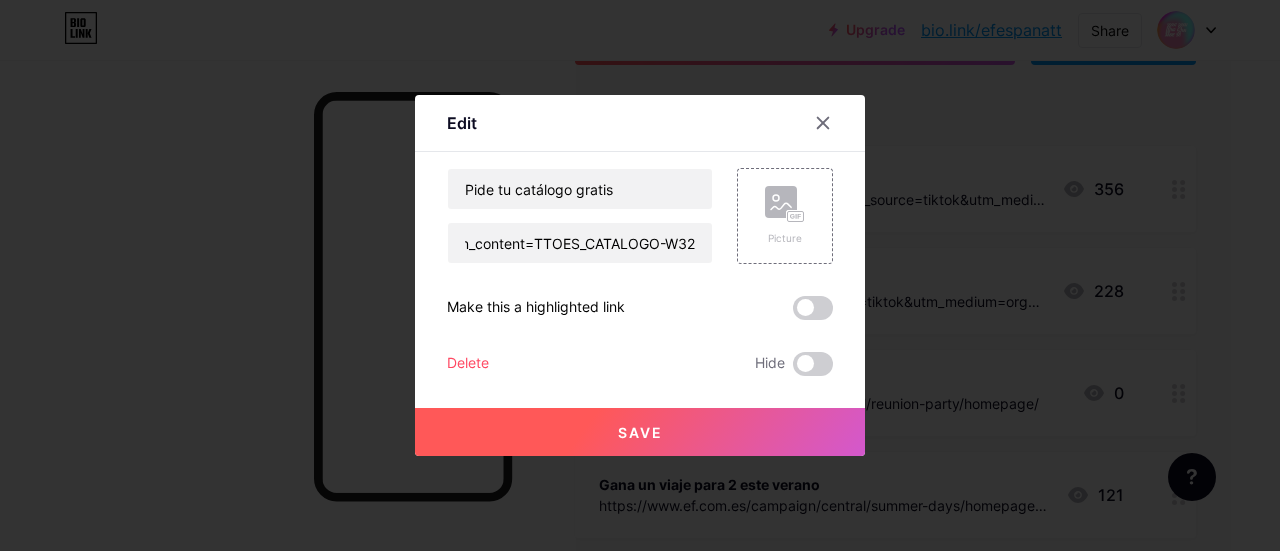 click on "Save" at bounding box center (640, 432) 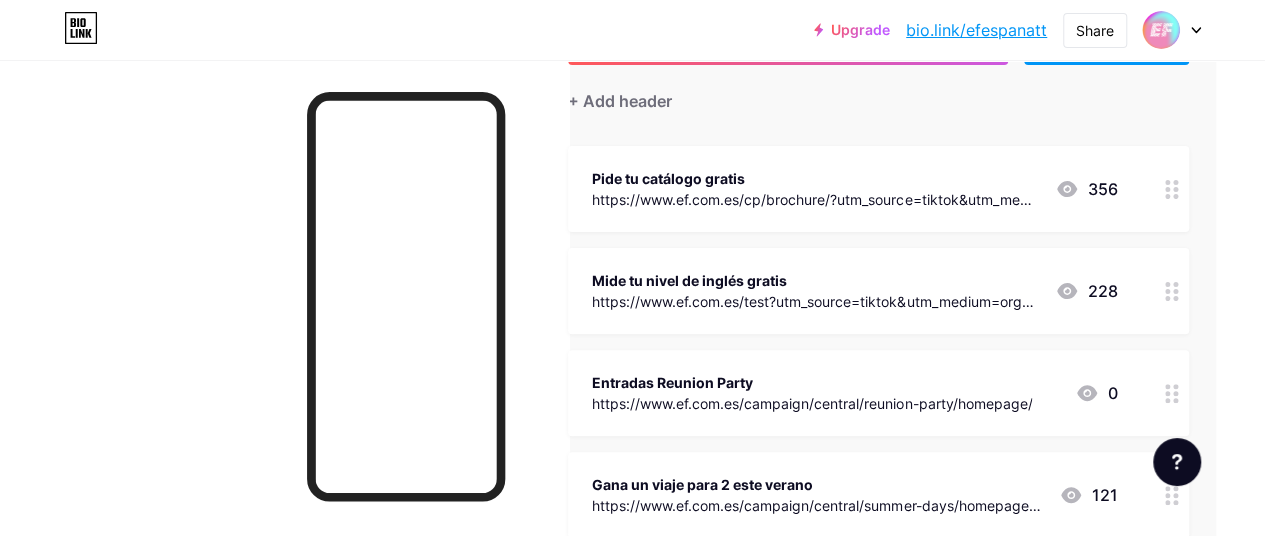 click on "Mide tu nivel de inglés gratis
https://www.ef.com.es/test?utm_source=tiktok&utm_medium=organic&utm_content=TTOES_midetunivel-W29
228" at bounding box center [878, 291] 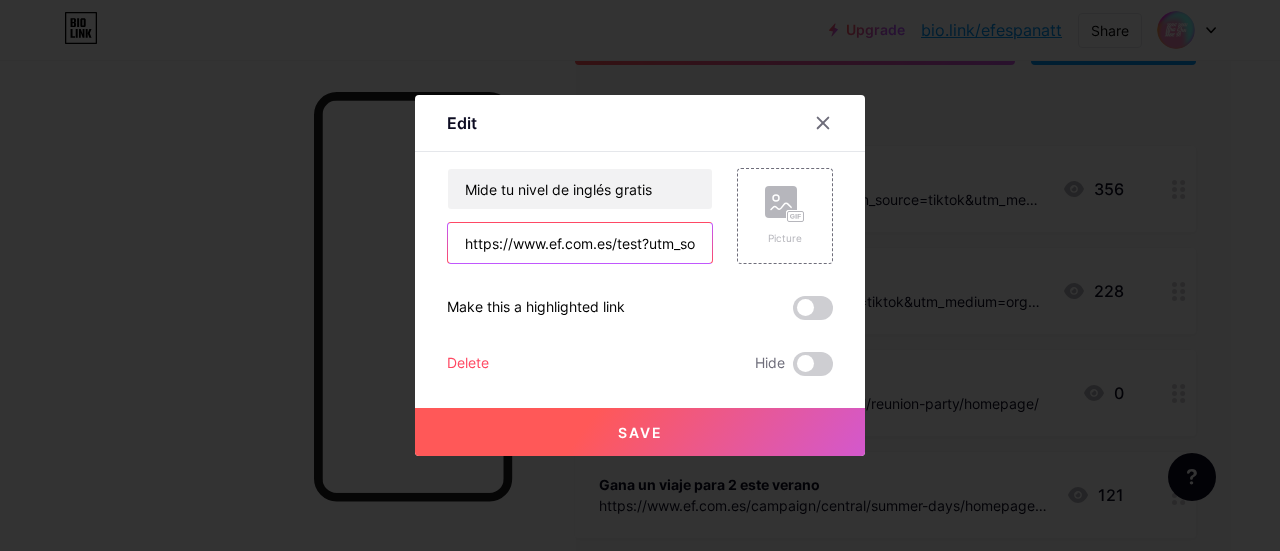 click on "https://www.ef.com.es/test?utm_source=tiktok&utm_medium=organic&utm_content=TTOES_midetunivel-W29" at bounding box center (580, 243) 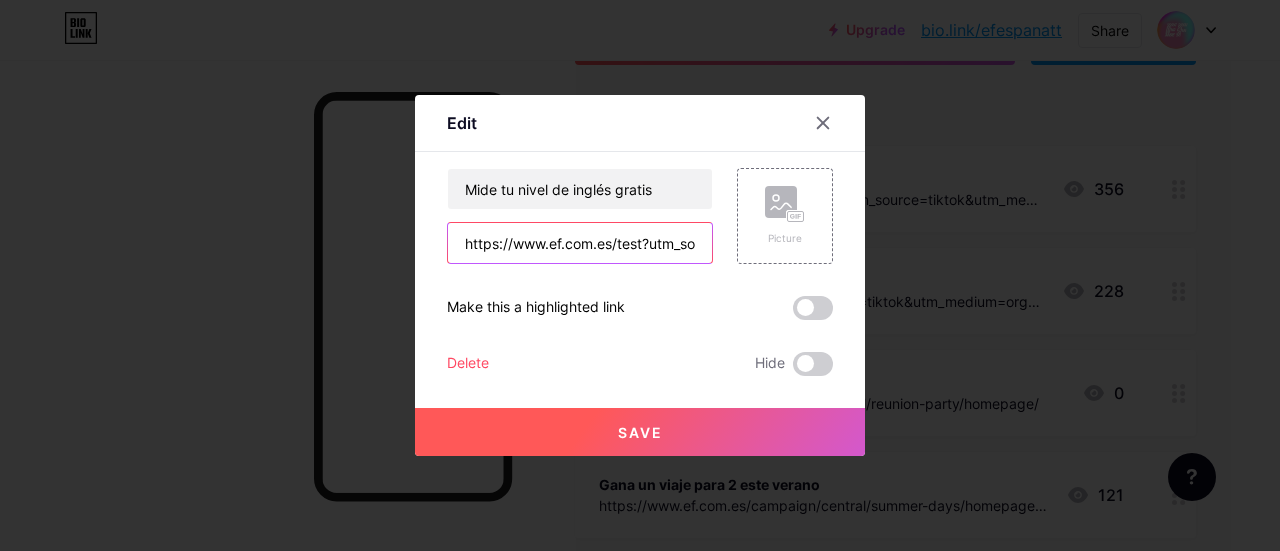 click on "https://www.ef.com.es/test?utm_source=tiktok&utm_medium=organic&utm_content=TTOES_midetunivel-W29" at bounding box center [580, 243] 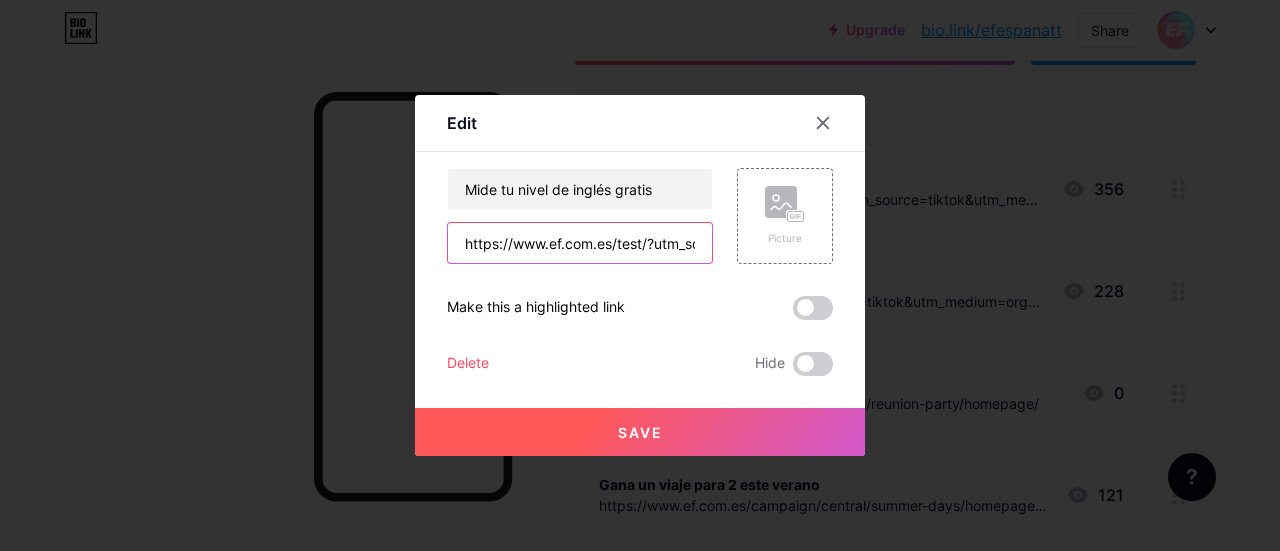 scroll, scrollTop: 0, scrollLeft: 500, axis: horizontal 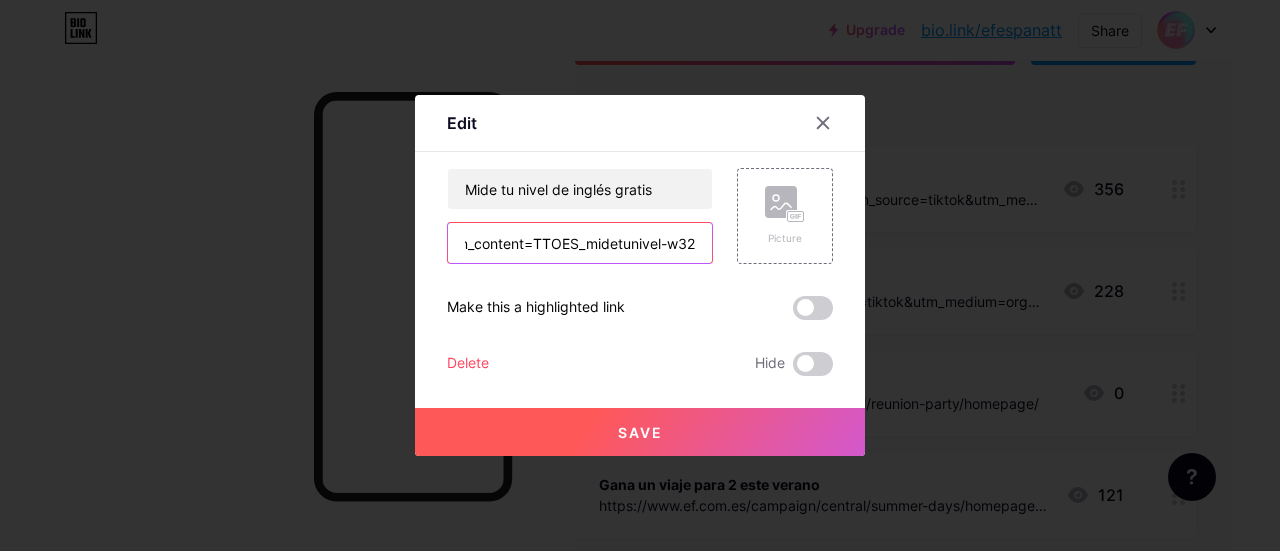 type on "https://www.ef.com.es/test/?utm_source=tiktok&utm_medium=organic&utm_content=TTOES_midetunivel-w32" 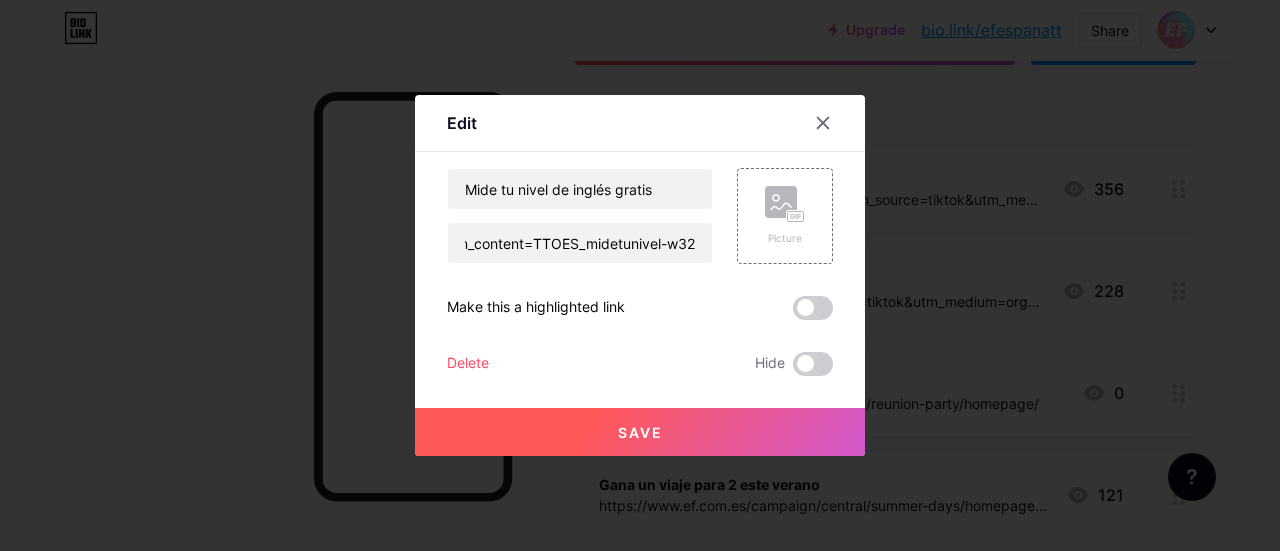 click on "Save" at bounding box center (640, 432) 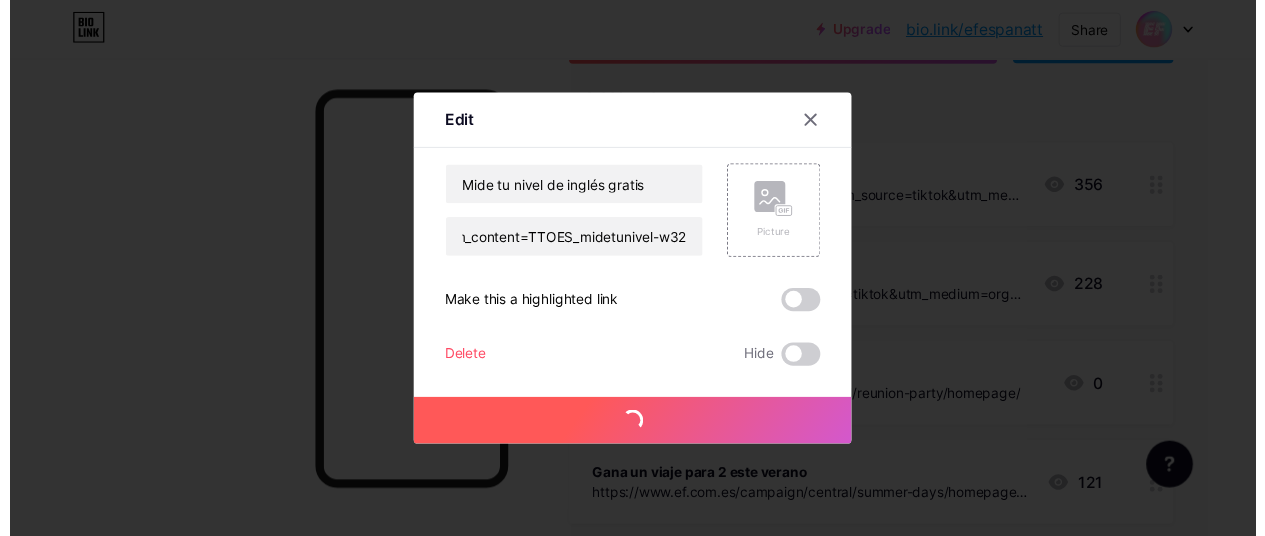 scroll, scrollTop: 0, scrollLeft: 0, axis: both 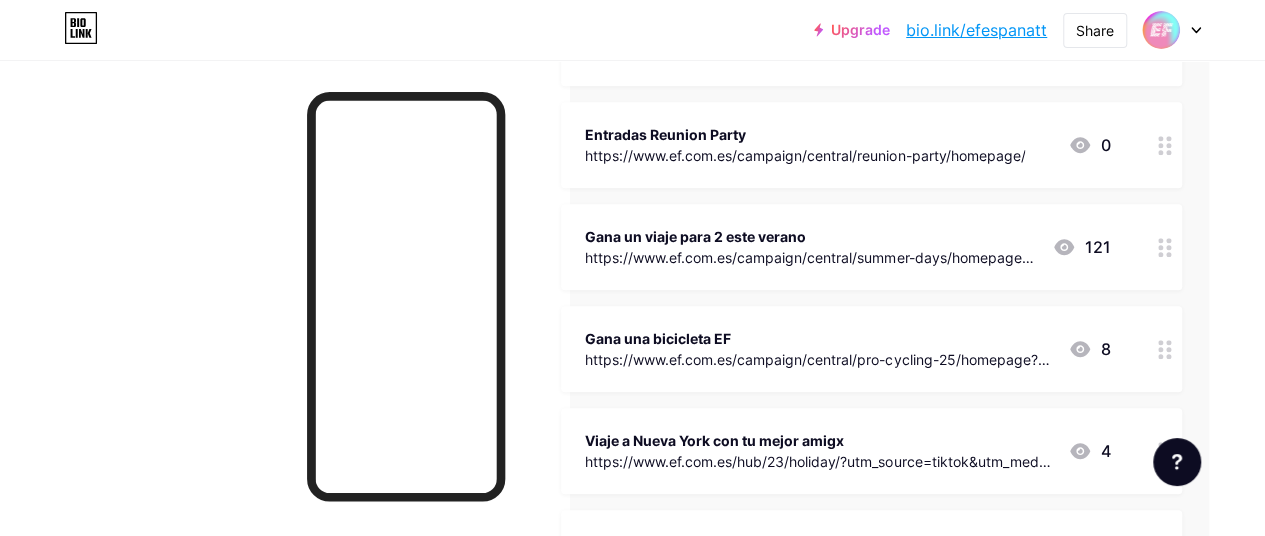 click on "Viaje a Nueva York con tu mejor amigx" at bounding box center (818, 440) 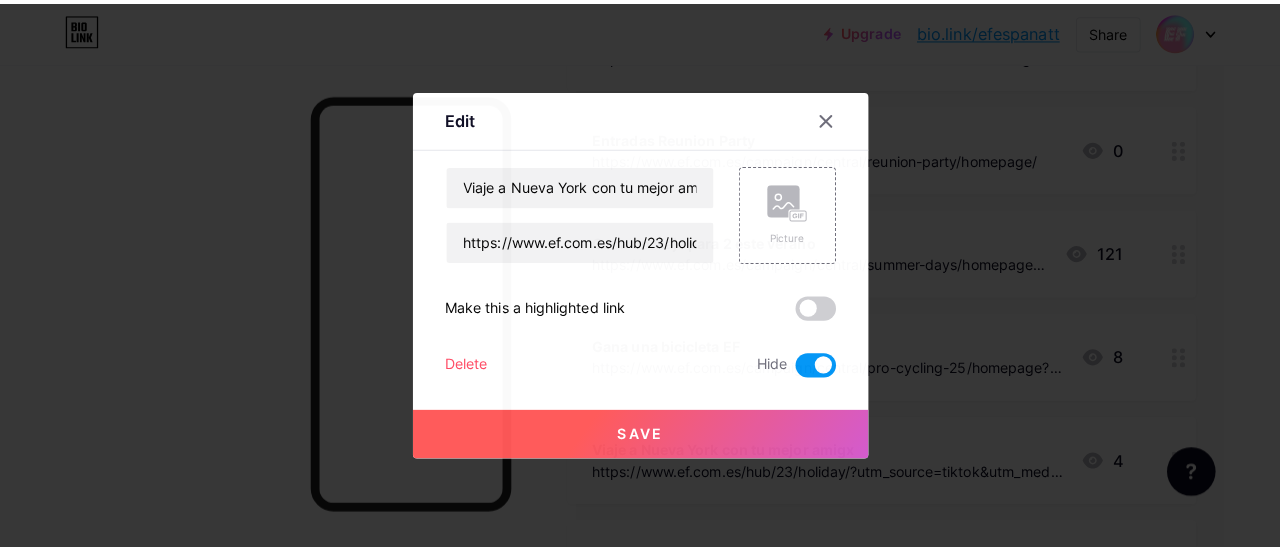 scroll, scrollTop: 417, scrollLeft: 49, axis: both 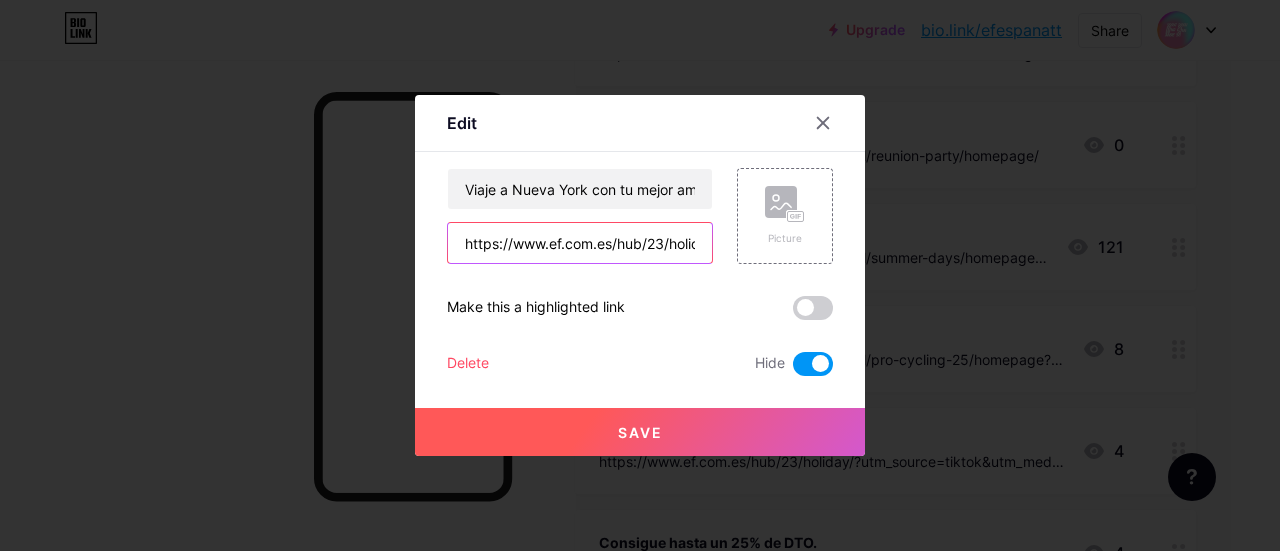 click on "https://www.ef.com.es/hub/23/holiday/?utm_source=tiktok&utm_medium=organic&utm_content=TTOES_ViajeANY_DICTTBio&source=007782,TTOES_ViajeANY_DICTTBio" at bounding box center [580, 243] 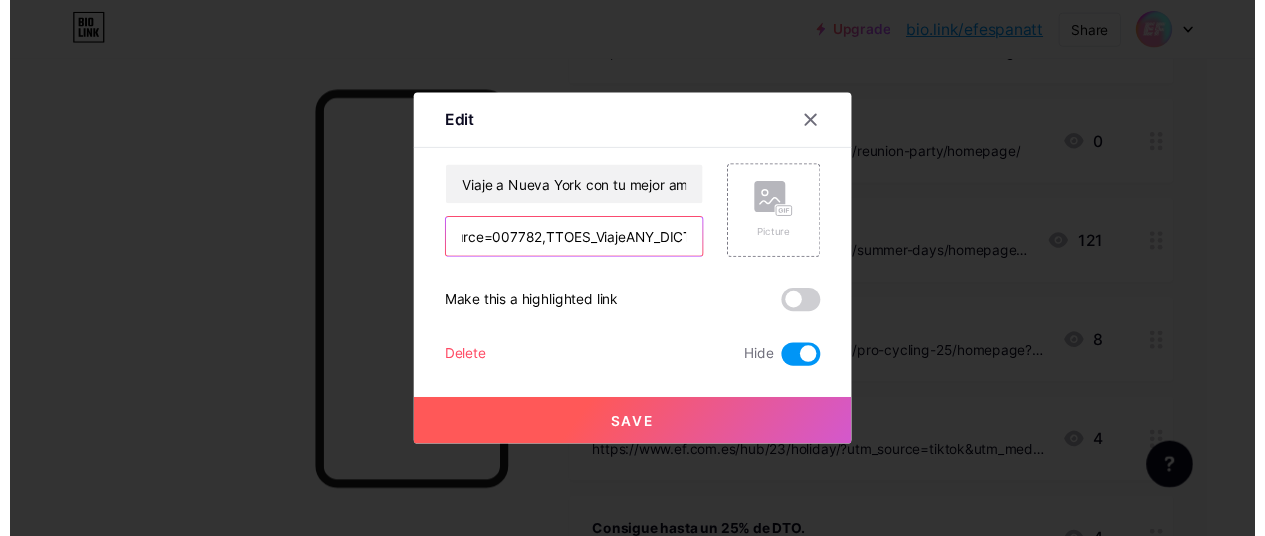 scroll, scrollTop: 0, scrollLeft: 888, axis: horizontal 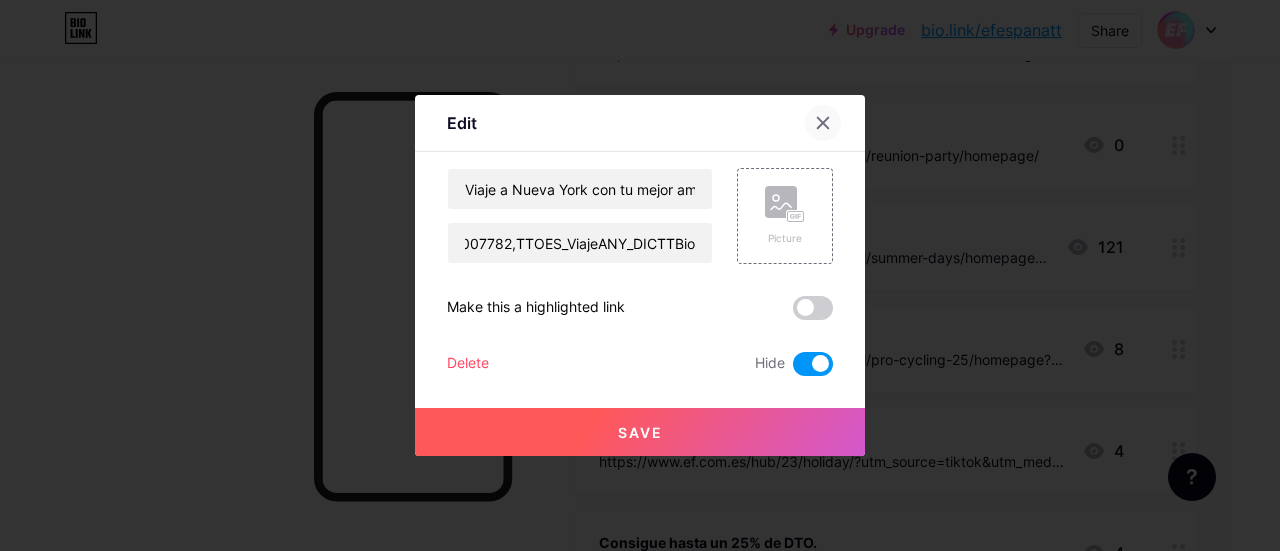 click 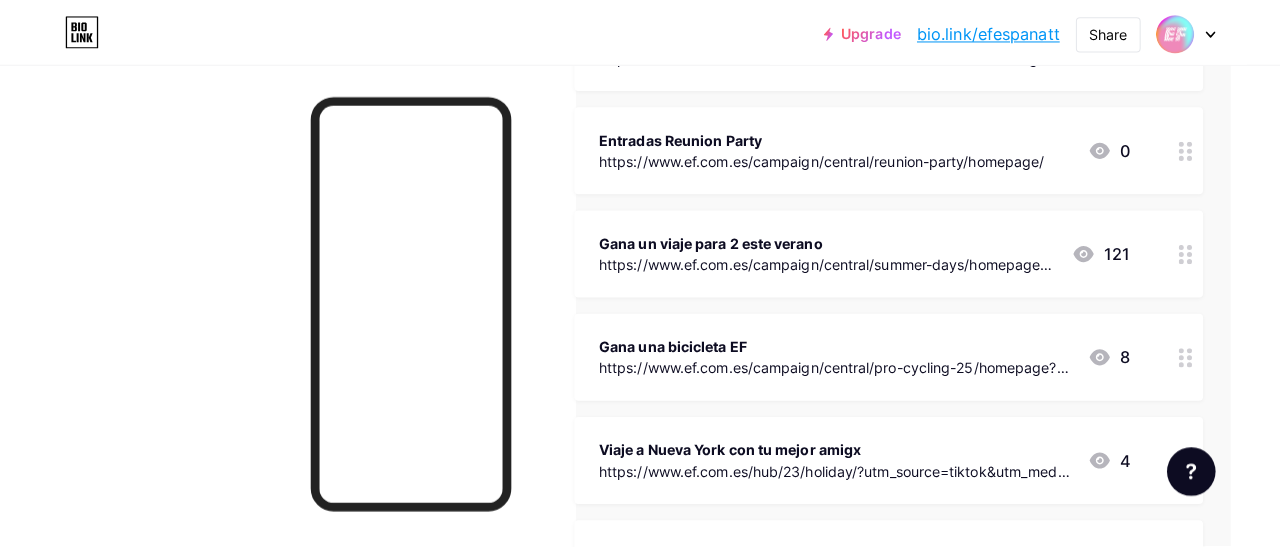 scroll, scrollTop: 817, scrollLeft: 49, axis: both 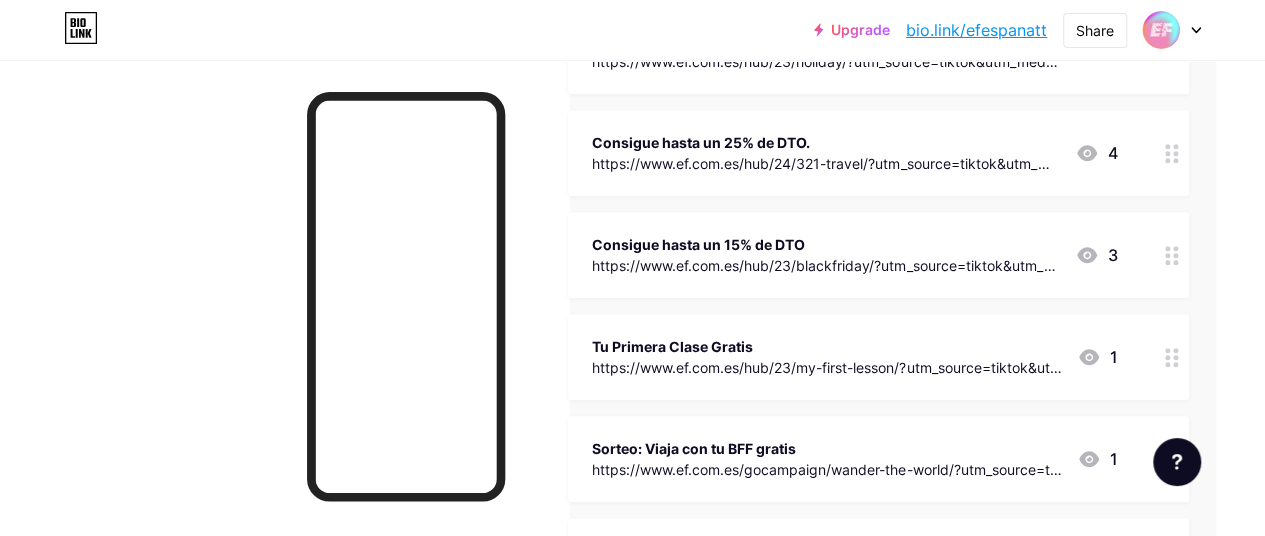 click on "Consigue hasta un 15% de DTO" at bounding box center (825, 244) 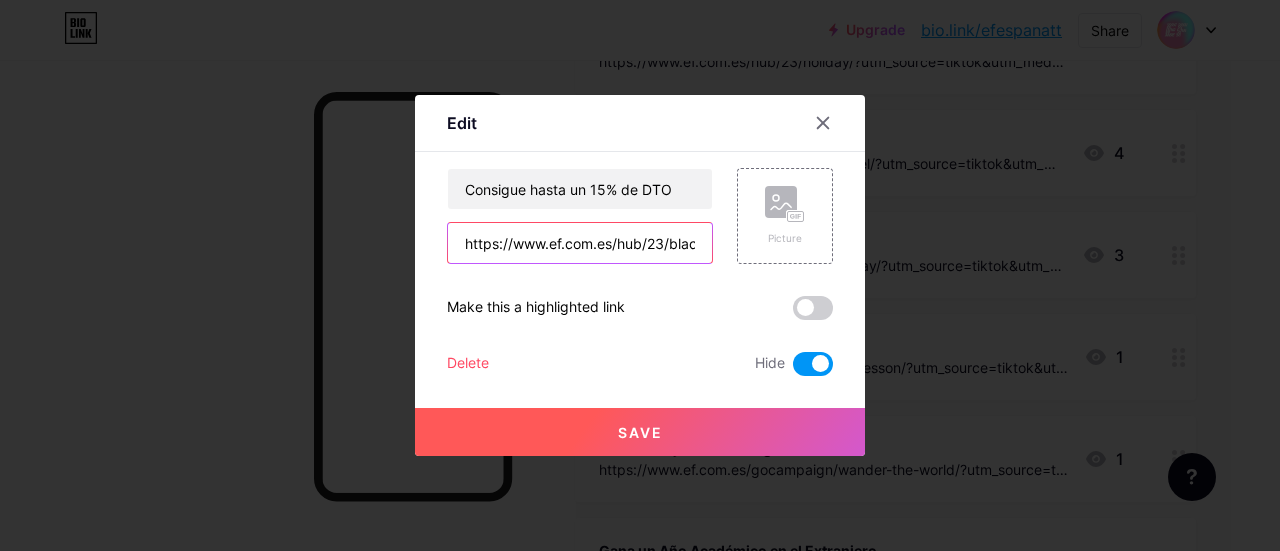 click on "https://www.ef.com.es/hub/23/blackfriday/?utm_source=tiktok&utm_medium=organic&utm_content=TTOES_BlackFridayDiscount_TTBio&source=007782,TTOES_BlackFridayDiscount_TTBio" at bounding box center [580, 243] 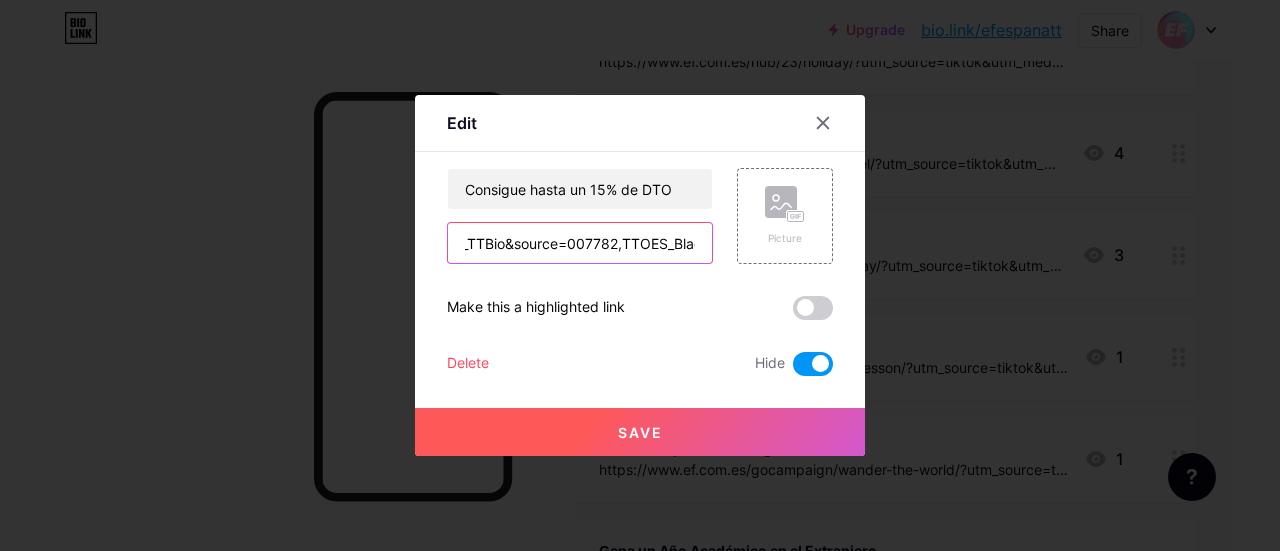 scroll, scrollTop: 0, scrollLeft: 1014, axis: horizontal 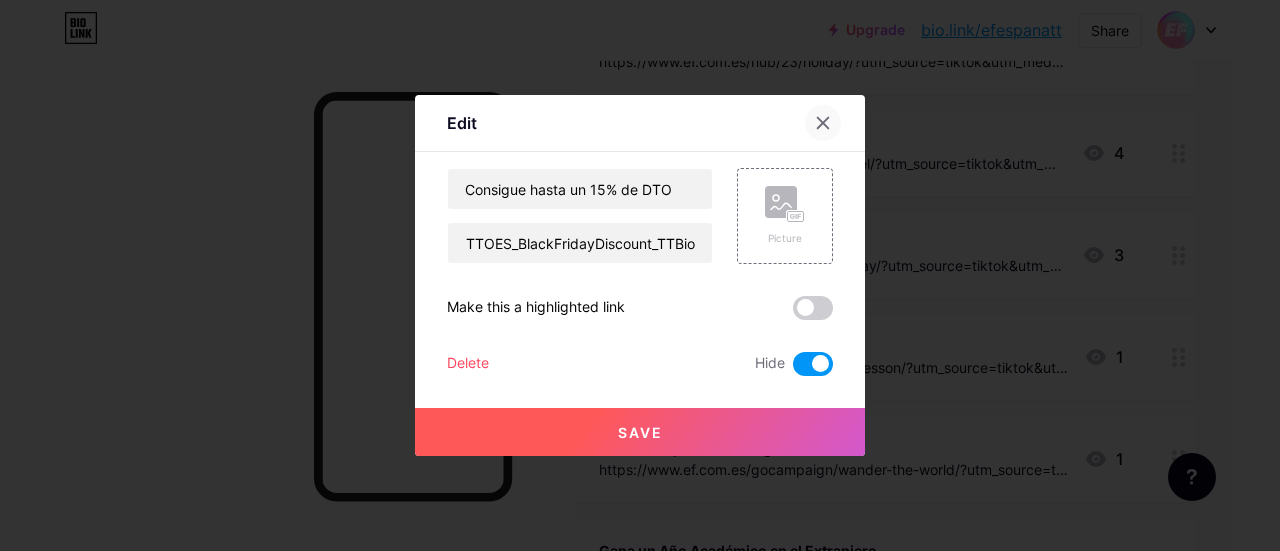 click 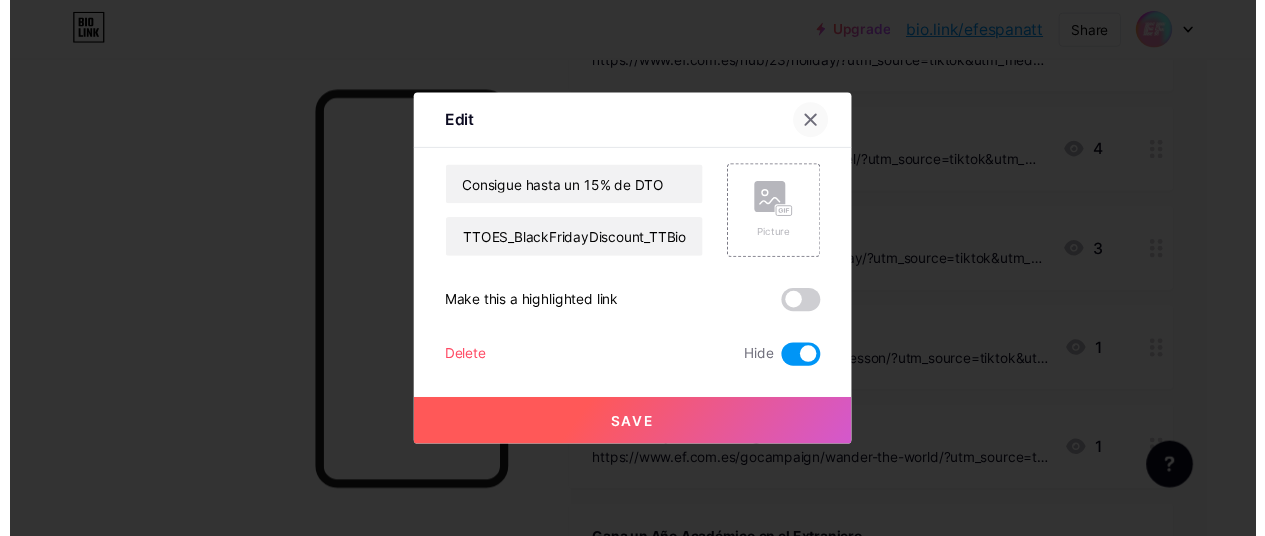 scroll, scrollTop: 0, scrollLeft: 0, axis: both 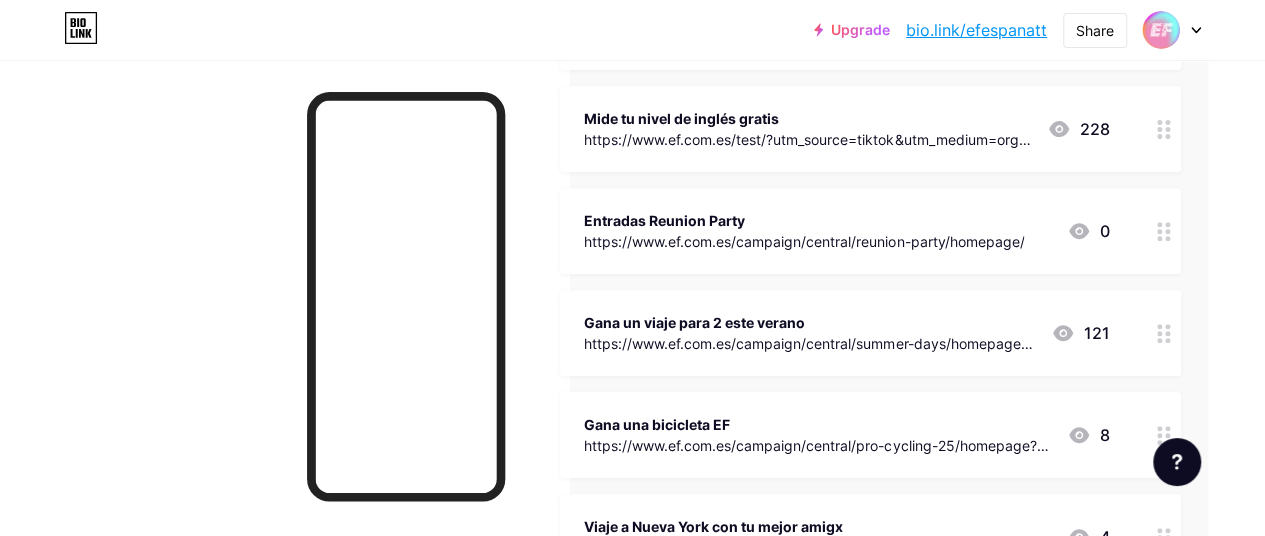 click on "Gana un viaje para 2 este verano" at bounding box center (809, 322) 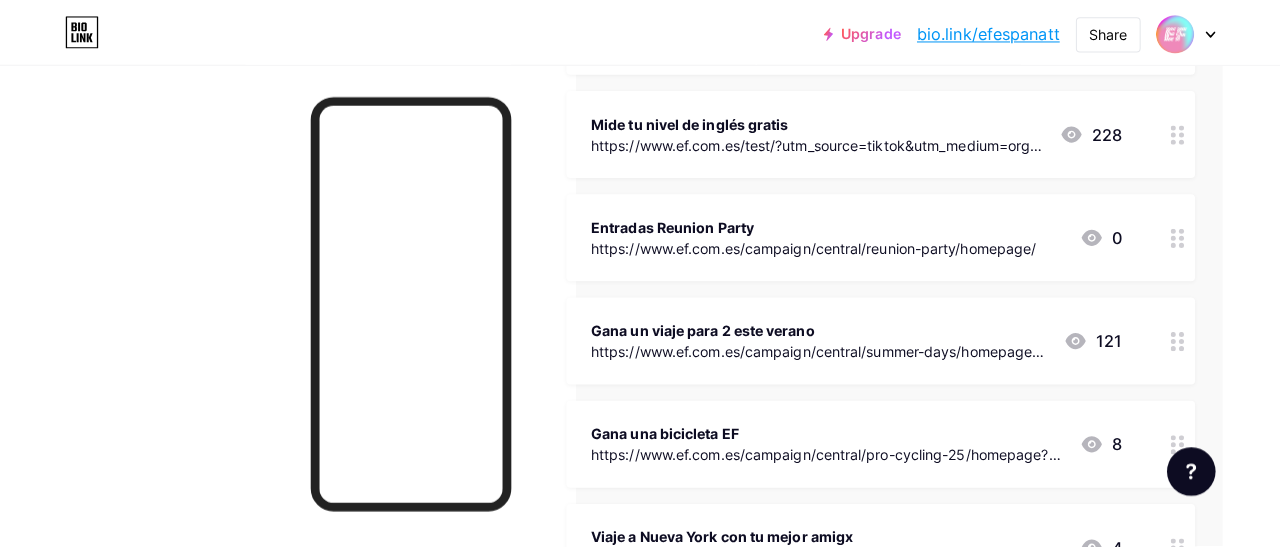 scroll, scrollTop: 331, scrollLeft: 49, axis: both 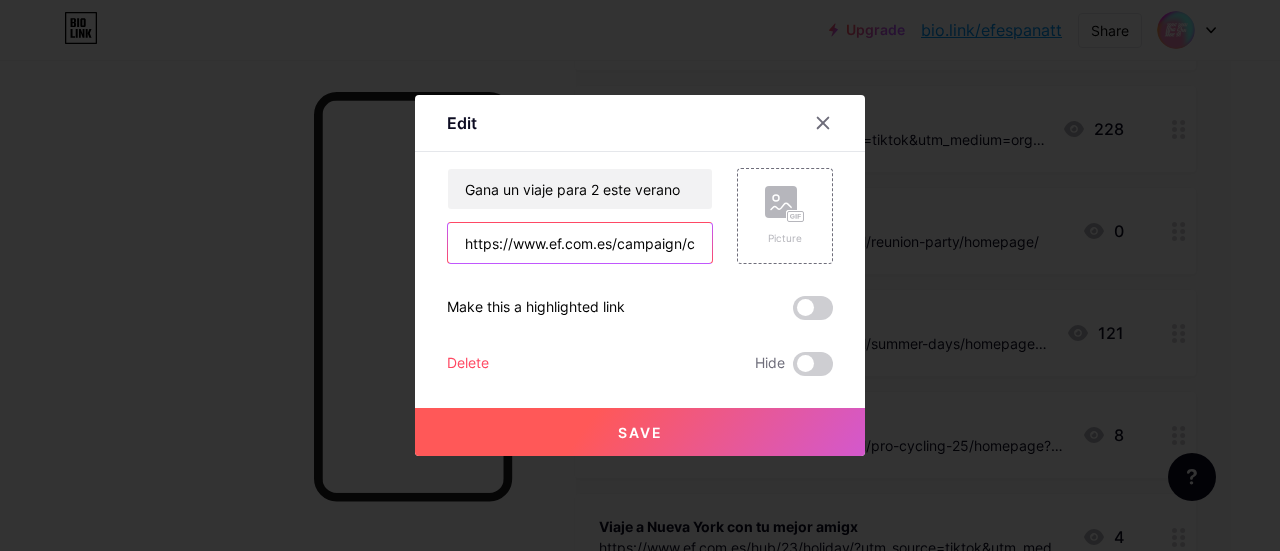 click on "https://www.ef.com.es/campaign/central/summer-days/homepage?utm_source=tiktok&utm_medium=organic&utm_content=TTOES_Sorteoverano-W29" at bounding box center [580, 243] 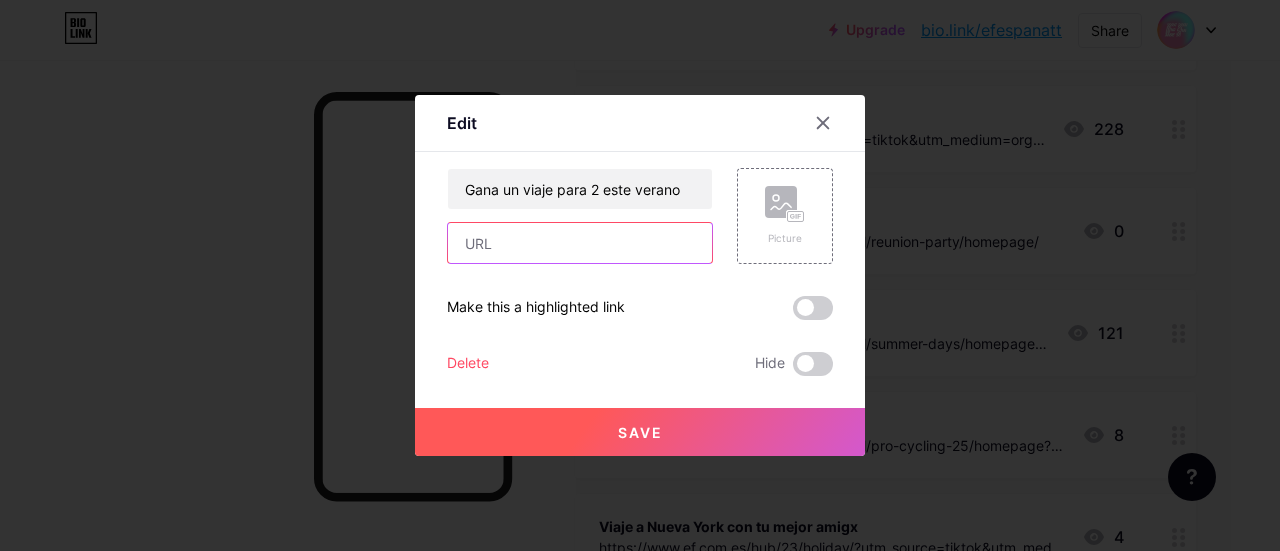 paste on "https://www.ef.com.es/campaign/central/summer-days/homepage/?utm_source=tiktok&utm_medium=organic&utm_content=TTOES_SorteoVerano-w32" 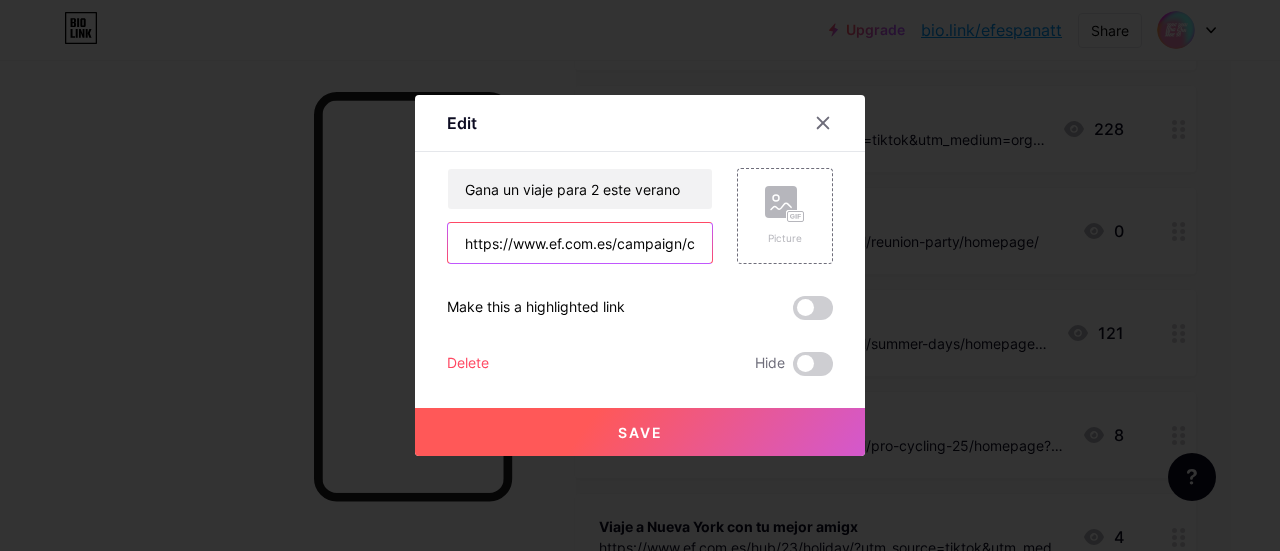 scroll, scrollTop: 0, scrollLeft: 773, axis: horizontal 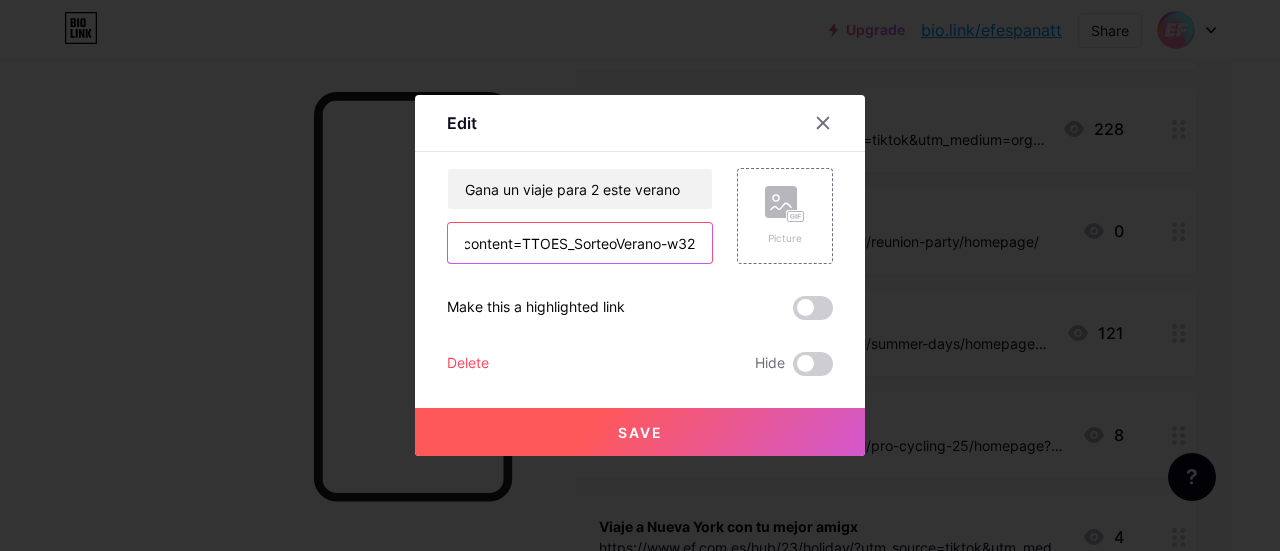 type on "https://www.ef.com.es/campaign/central/summer-days/homepage/?utm_source=tiktok&utm_medium=organic&utm_content=TTOES_SorteoVerano-w32" 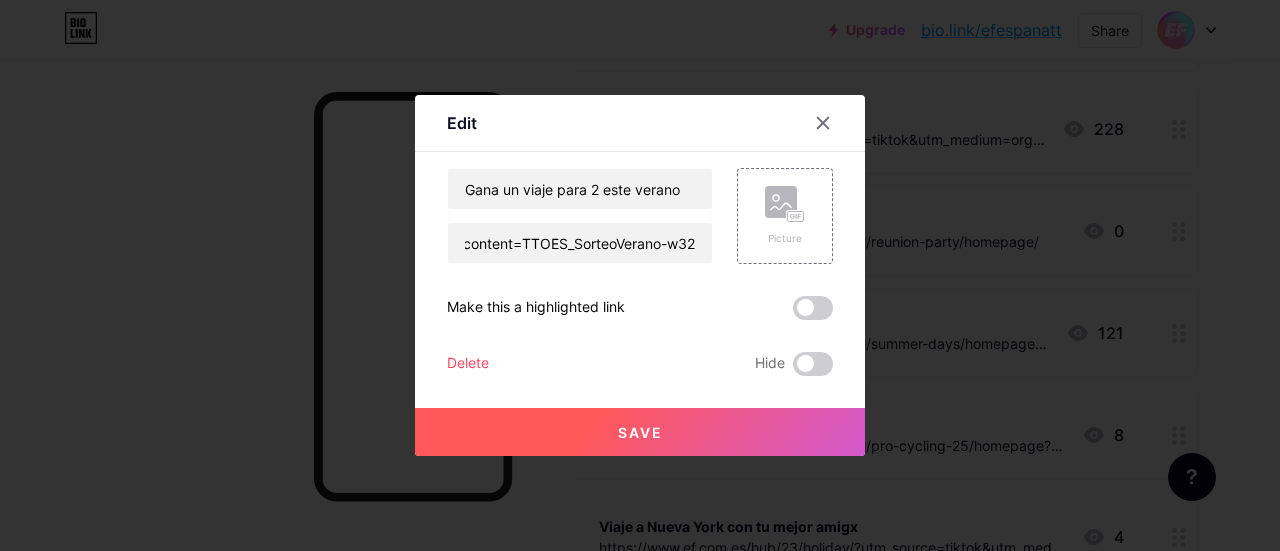 click on "Save" at bounding box center (640, 432) 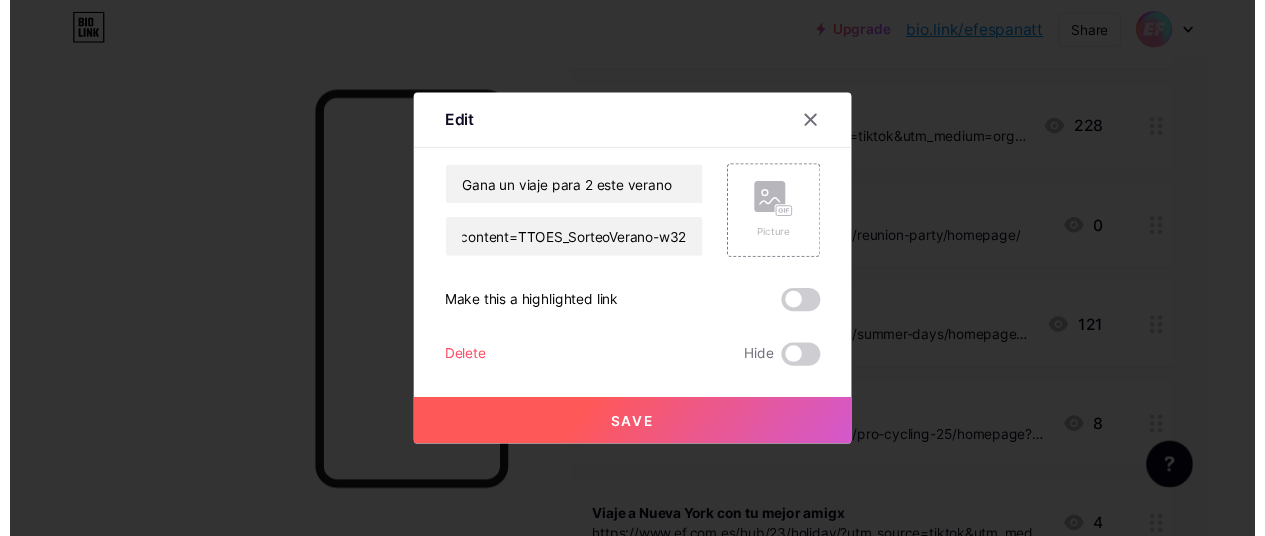 scroll, scrollTop: 0, scrollLeft: 0, axis: both 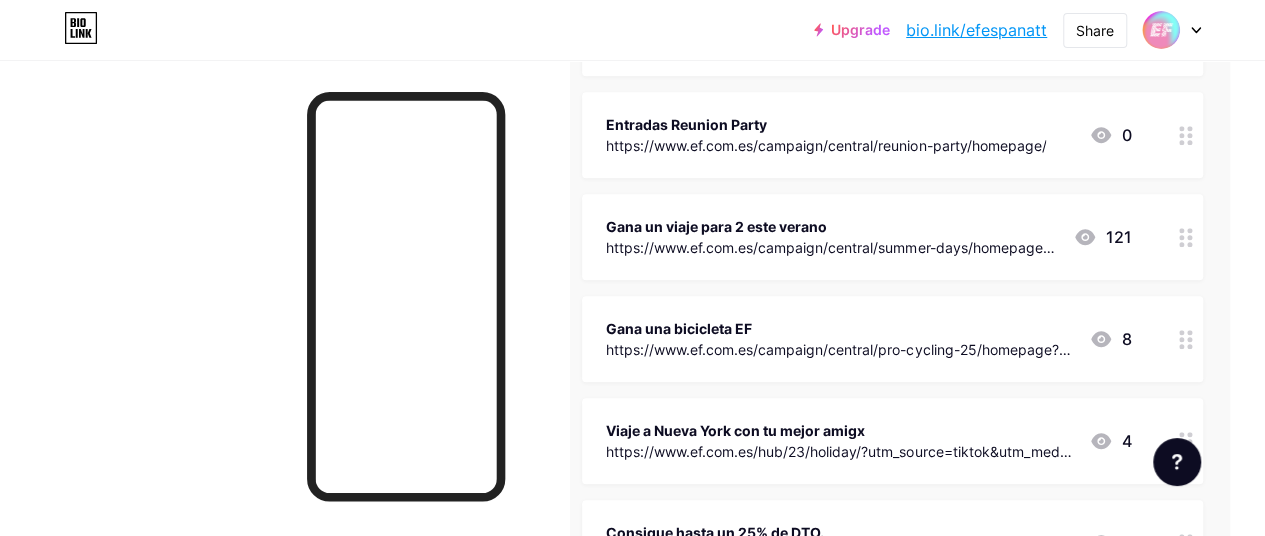 click on "Gana una bicicleta EF" at bounding box center (839, 328) 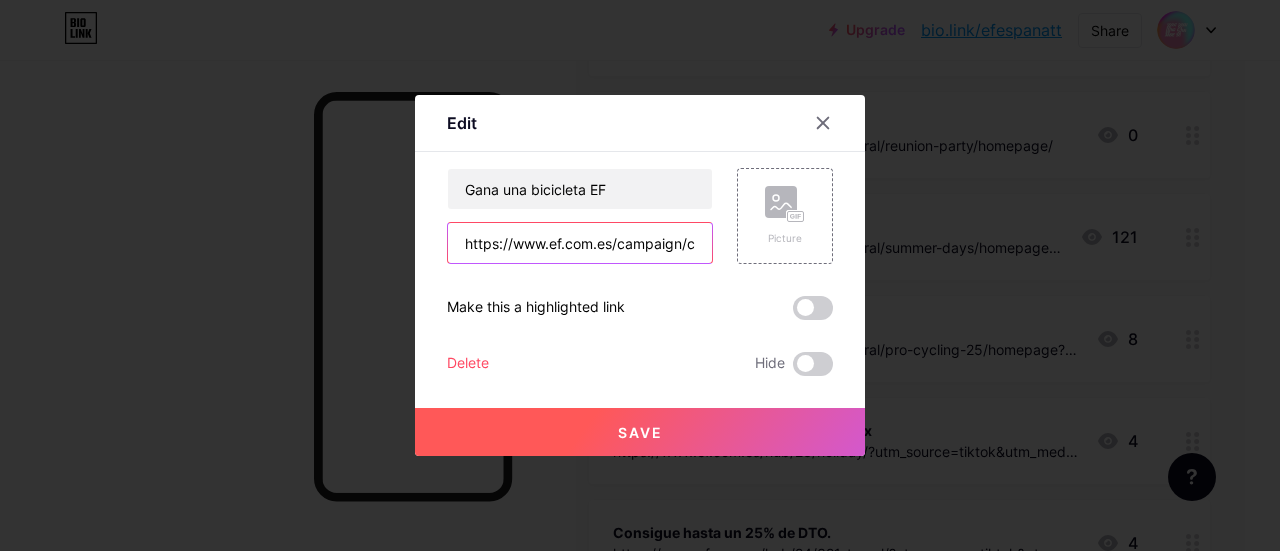 click on "https://www.ef.com.es/campaign/central/pro-cycling-25/homepage?utm_source=tiktok&utm_medium=organic&utm_content=TTOES_Sorteobici-W29" at bounding box center (580, 243) 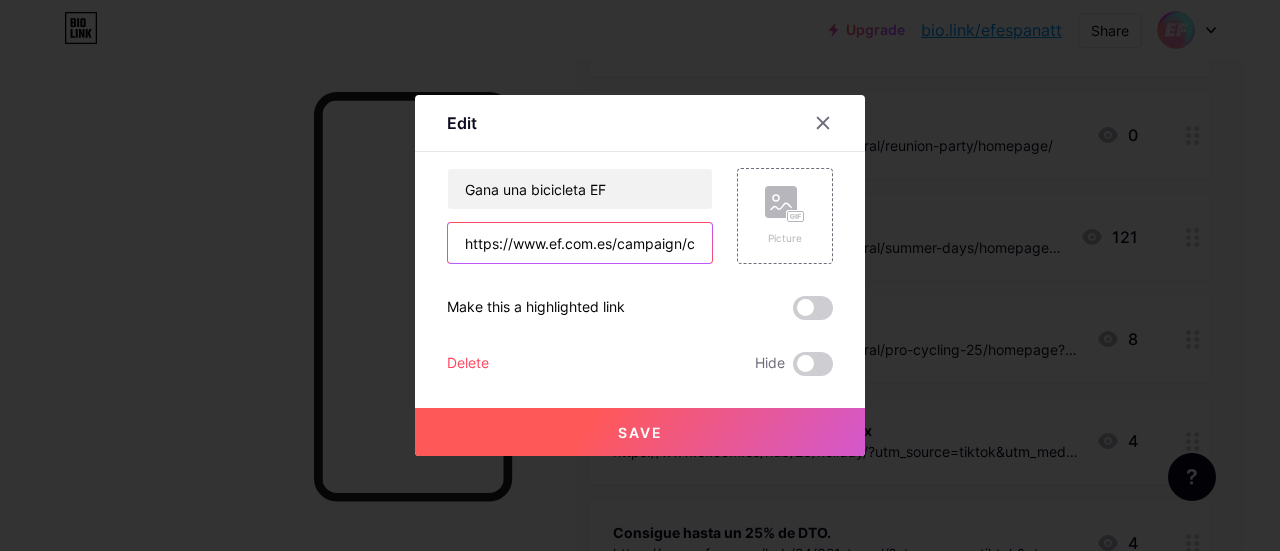 click on "https://www.ef.com.es/campaign/central/pro-cycling-25/homepage?utm_source=tiktok&utm_medium=organic&utm_content=TTOES_Sorteobici-W29" at bounding box center [580, 243] 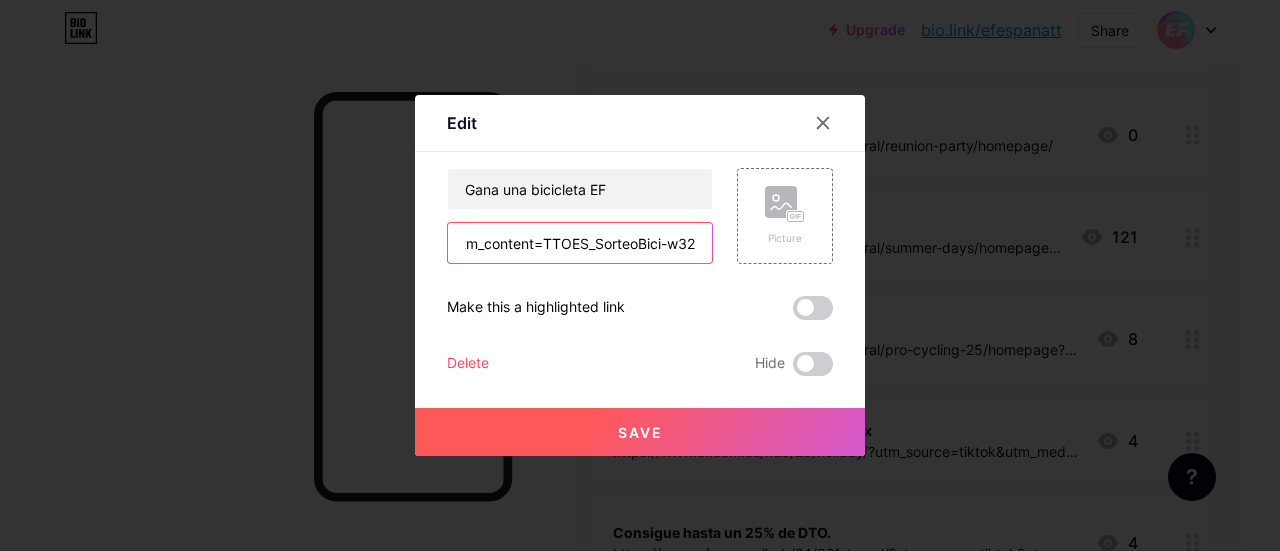 type on "https://www.ef.com.es/campaign/central/pro-cycling-25/homepage/?utm_source=tiktok&utm_medium=organic&utm_content=TTOES_SorteoBici-w32" 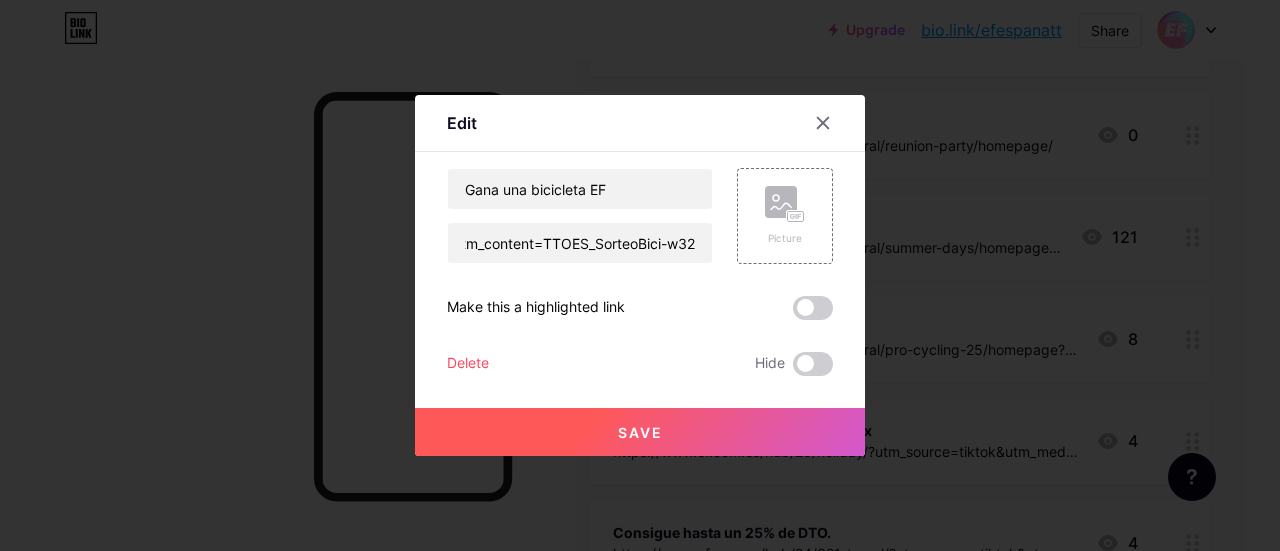 click on "Save" at bounding box center [640, 432] 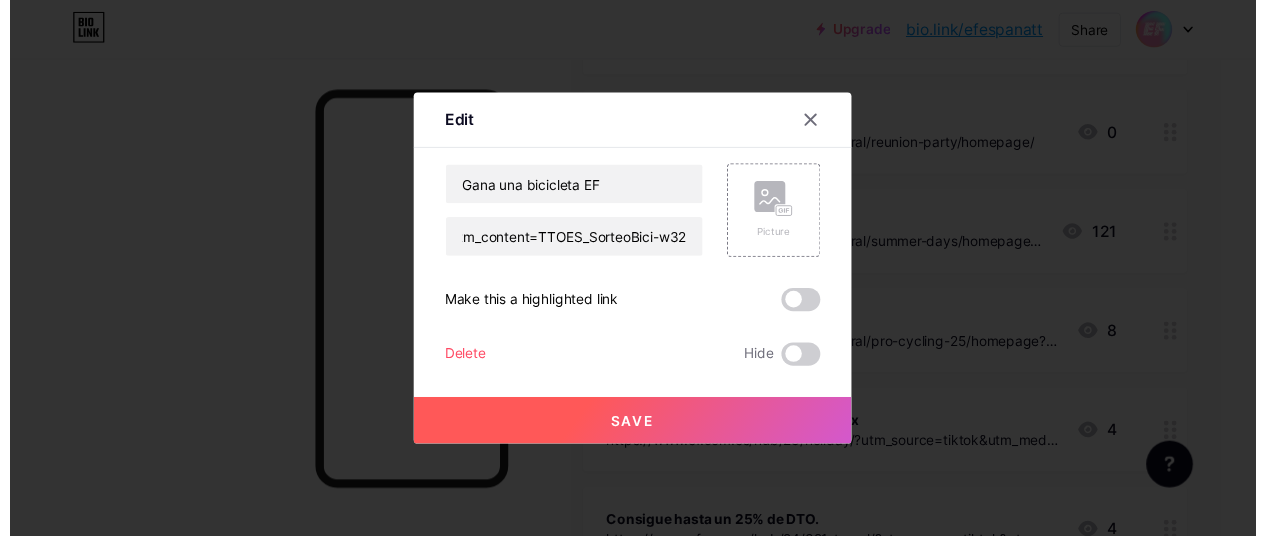 scroll, scrollTop: 0, scrollLeft: 0, axis: both 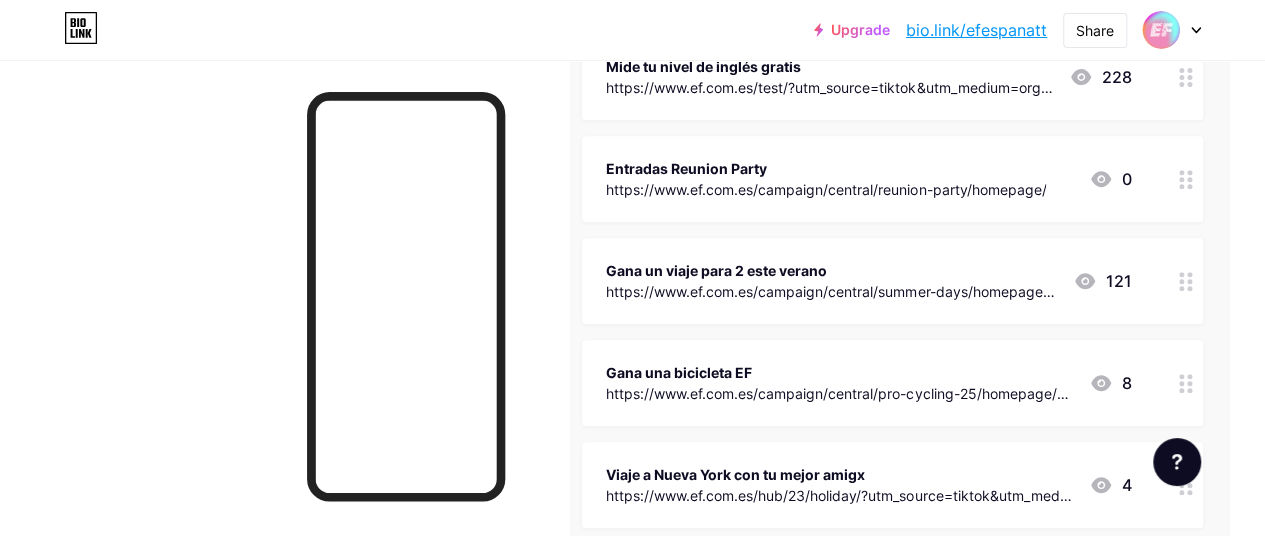 click on "https://www.ef.com.es/campaign/central/reunion-party/homepage/" at bounding box center [826, 189] 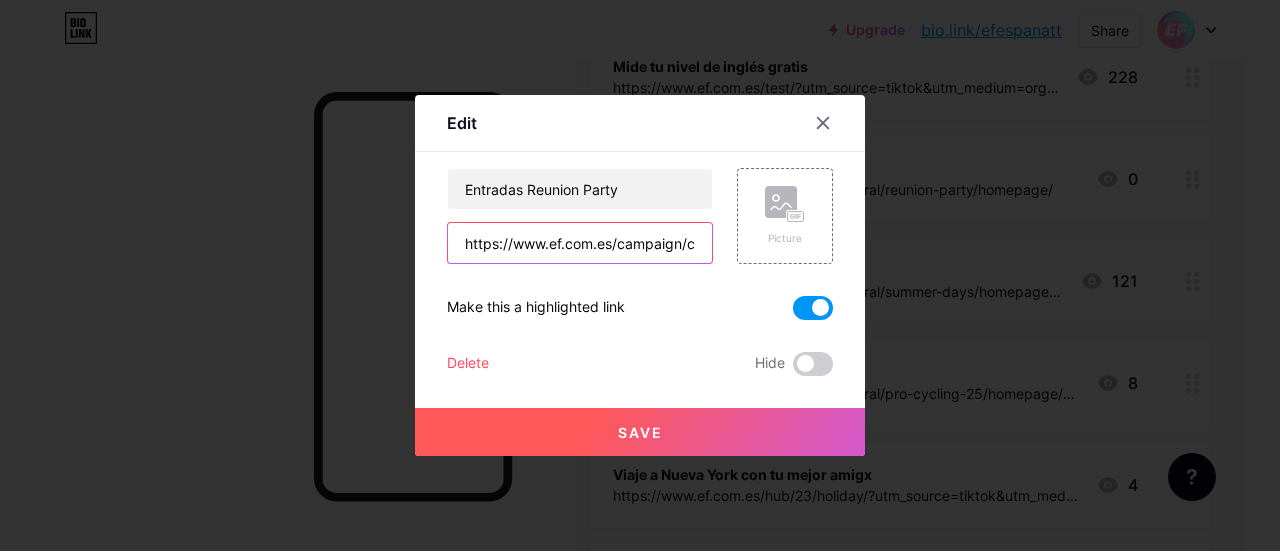 click on "https://www.ef.com.es/campaign/central/reunion-party/homepage/" at bounding box center [580, 243] 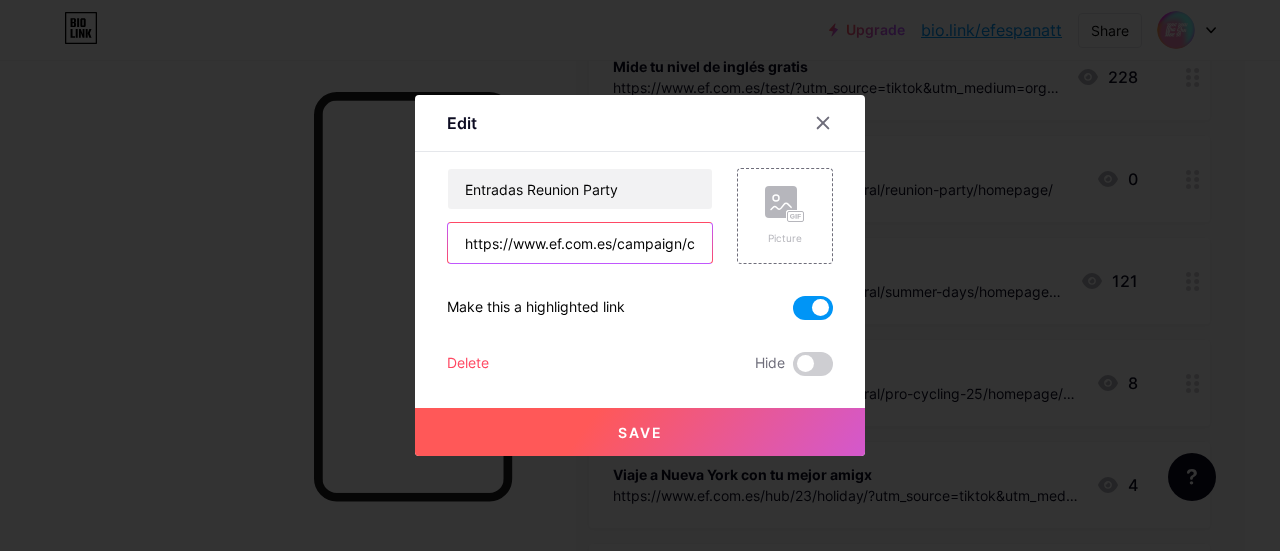click on "https://www.ef.com.es/campaign/central/reunion-party/homepage/" at bounding box center (580, 243) 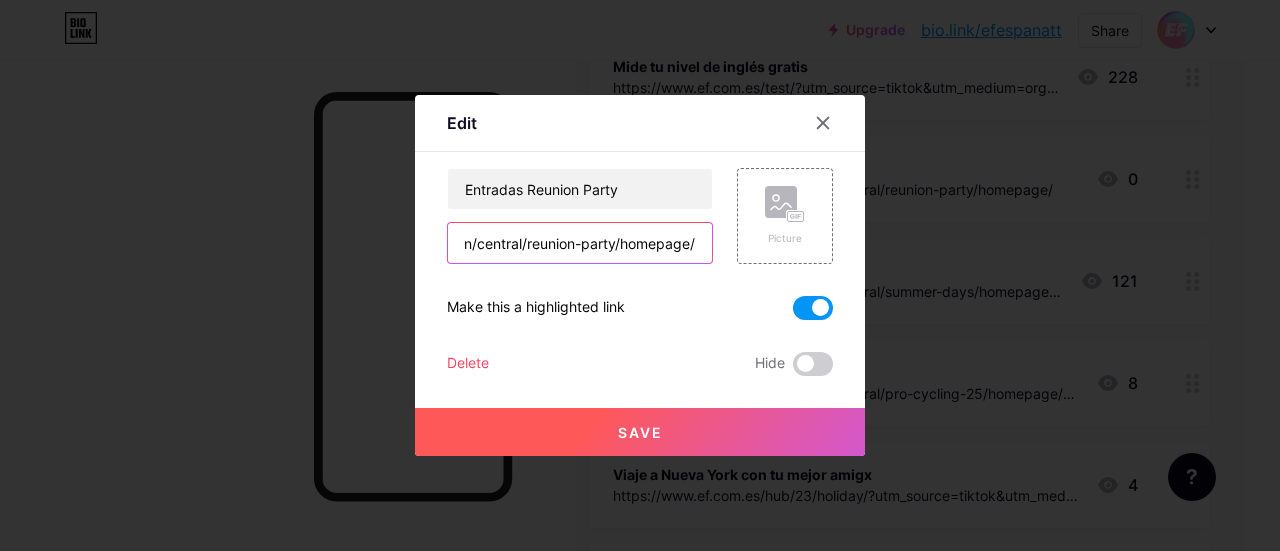 scroll, scrollTop: 0, scrollLeft: 0, axis: both 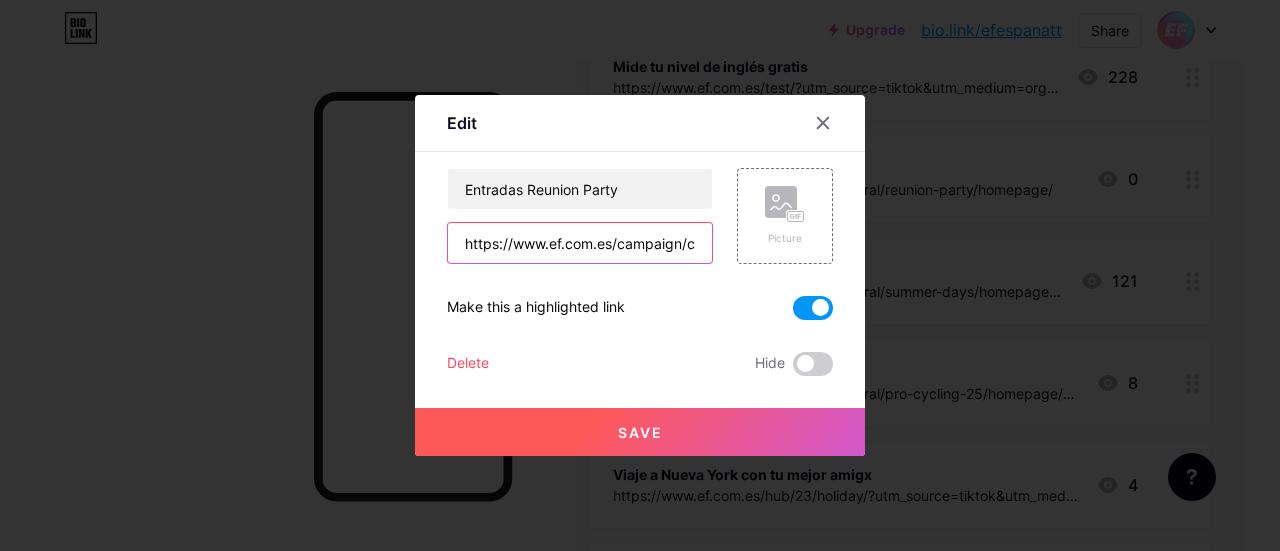 click on "https://www.ef.com.es/campaign/central/reunion-party/homepage/" at bounding box center [580, 243] 